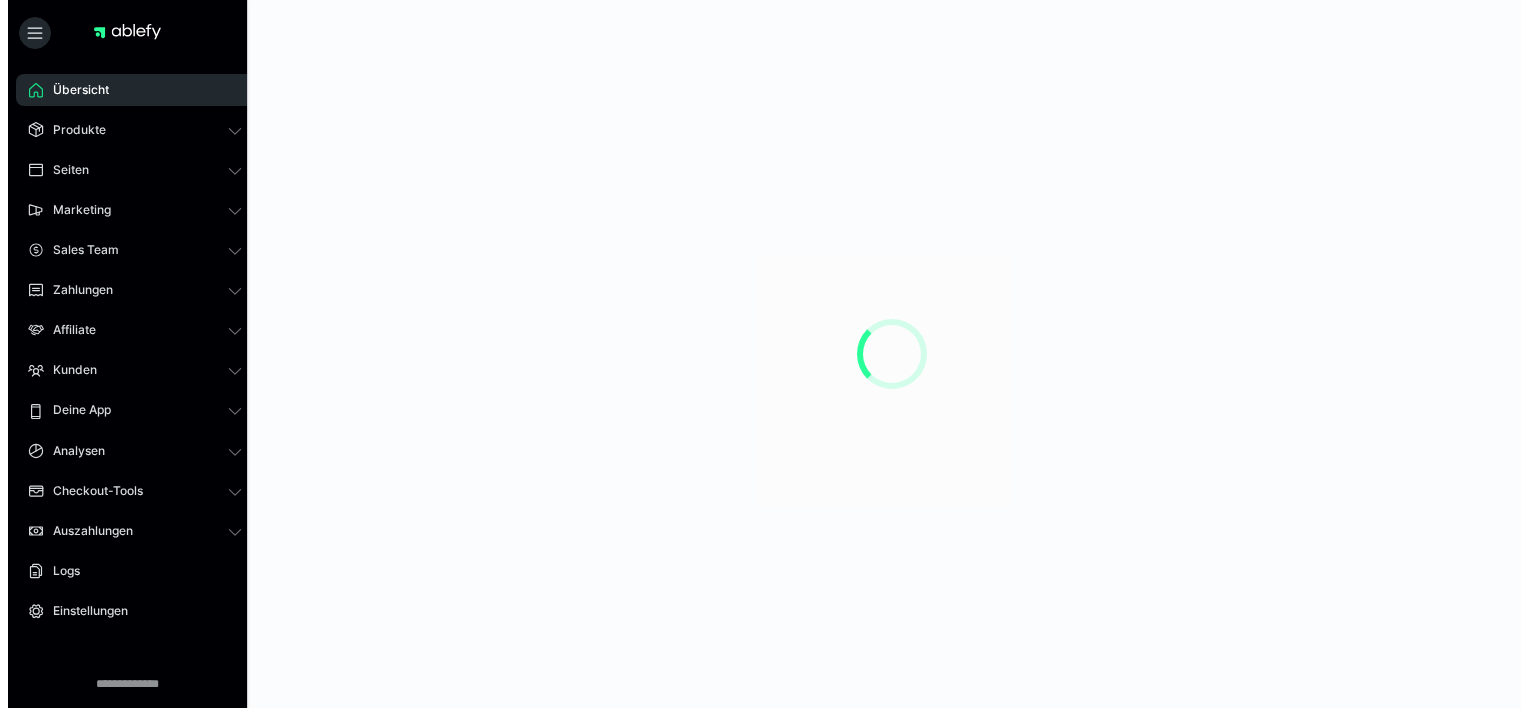 scroll, scrollTop: 0, scrollLeft: 0, axis: both 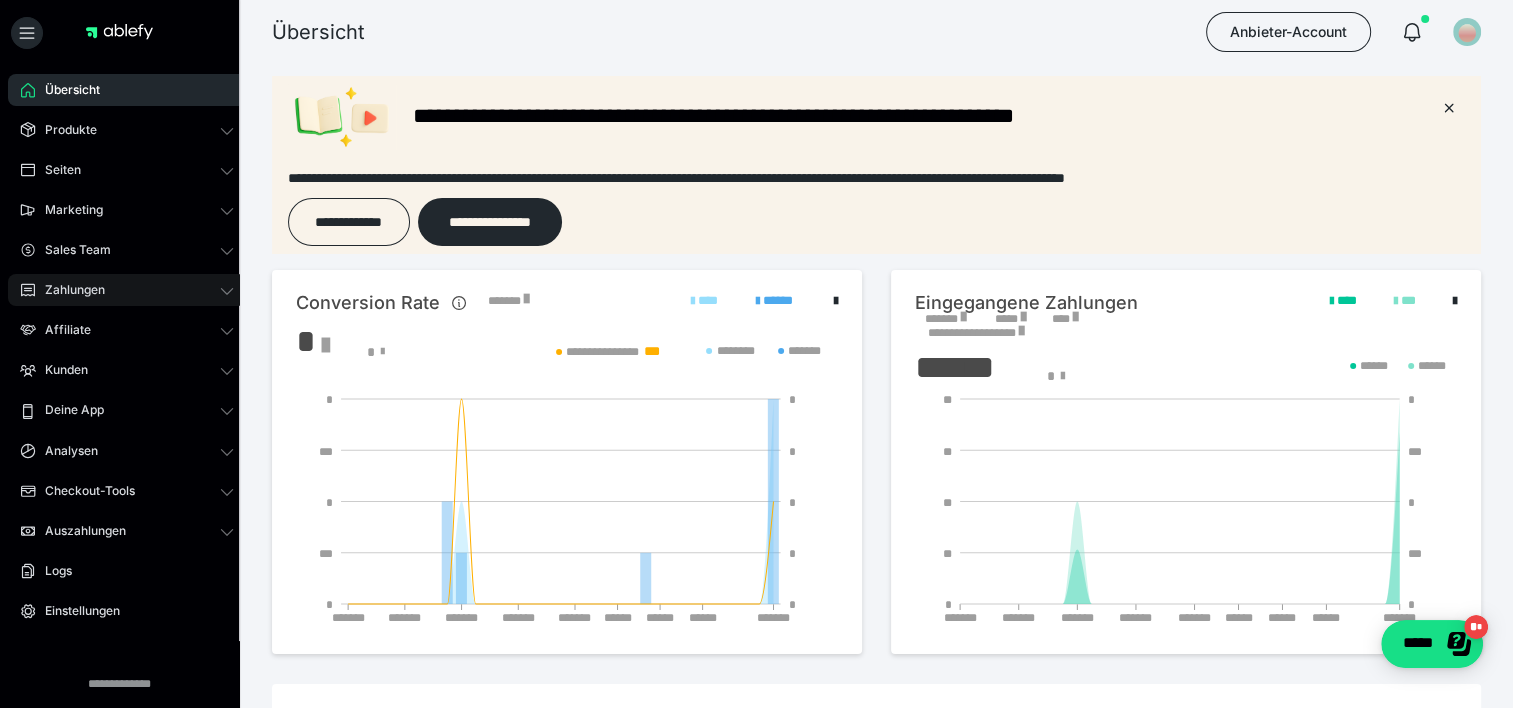 click on "Zahlungen" at bounding box center [127, 290] 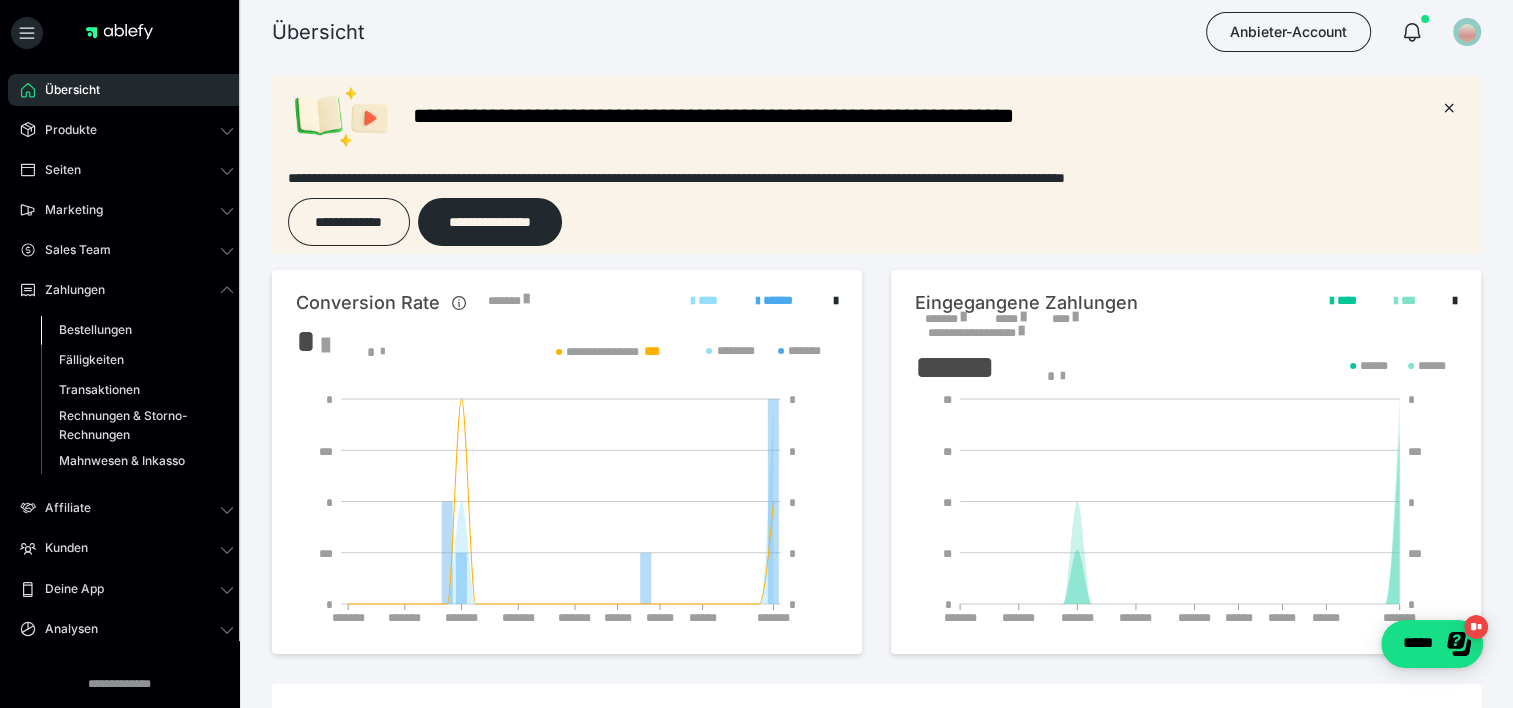 click on "Bestellungen" at bounding box center (95, 329) 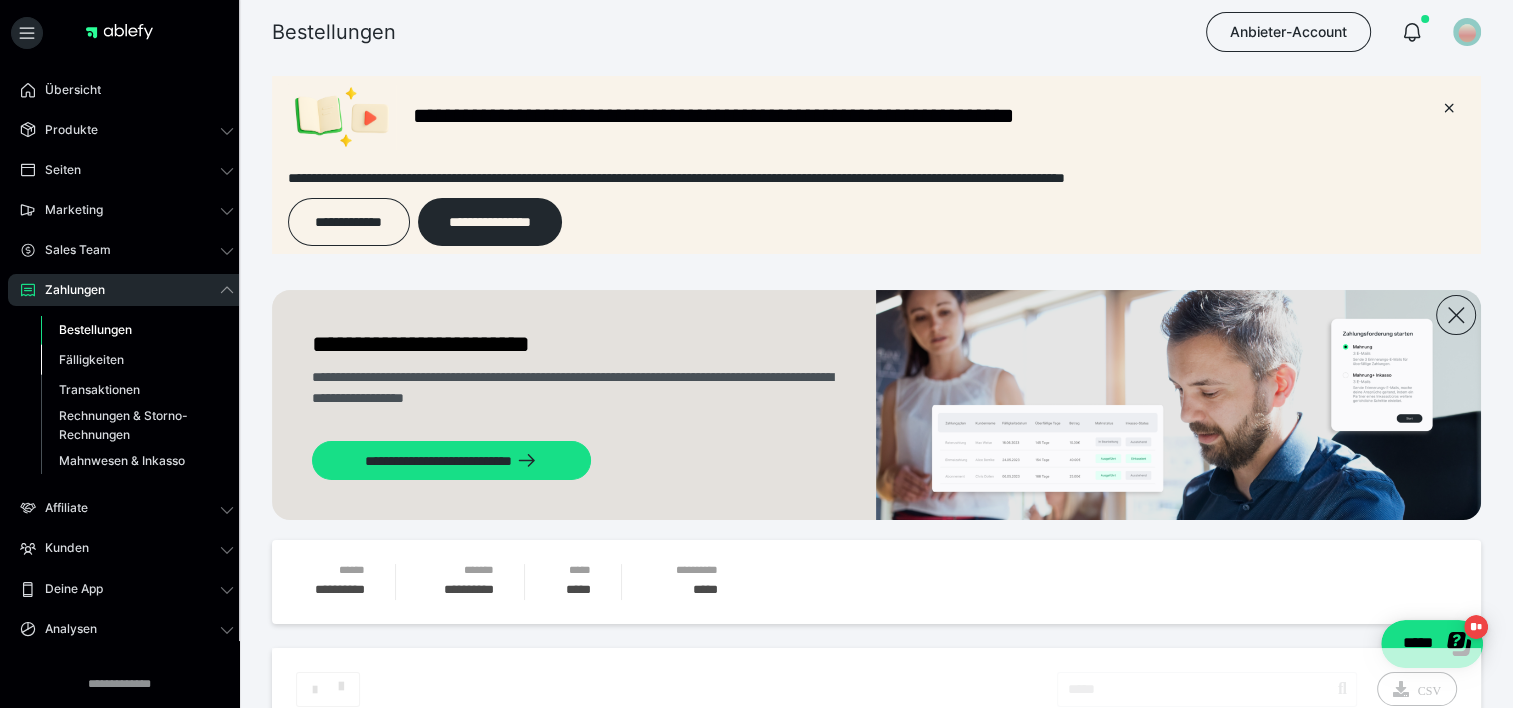 scroll, scrollTop: 0, scrollLeft: 0, axis: both 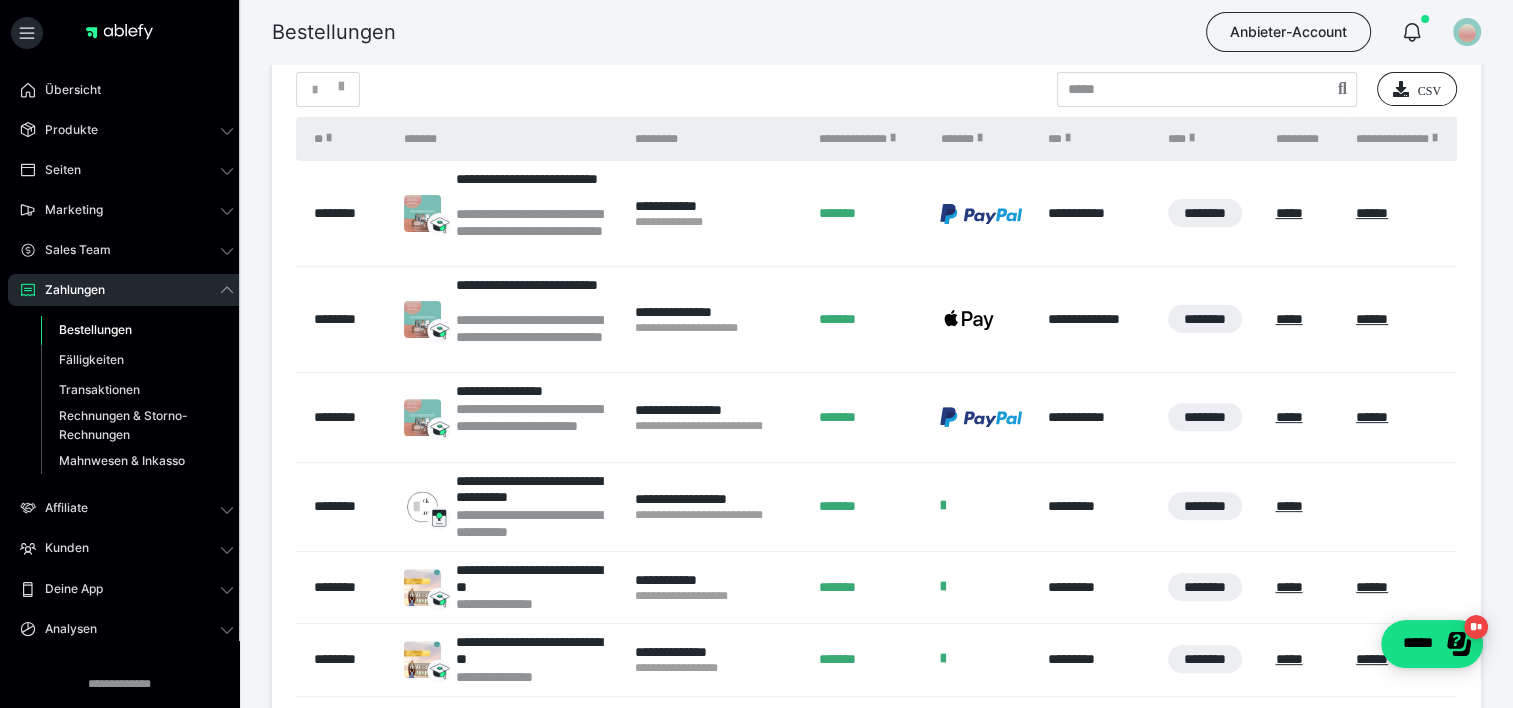 click on "**********" at bounding box center [717, 417] 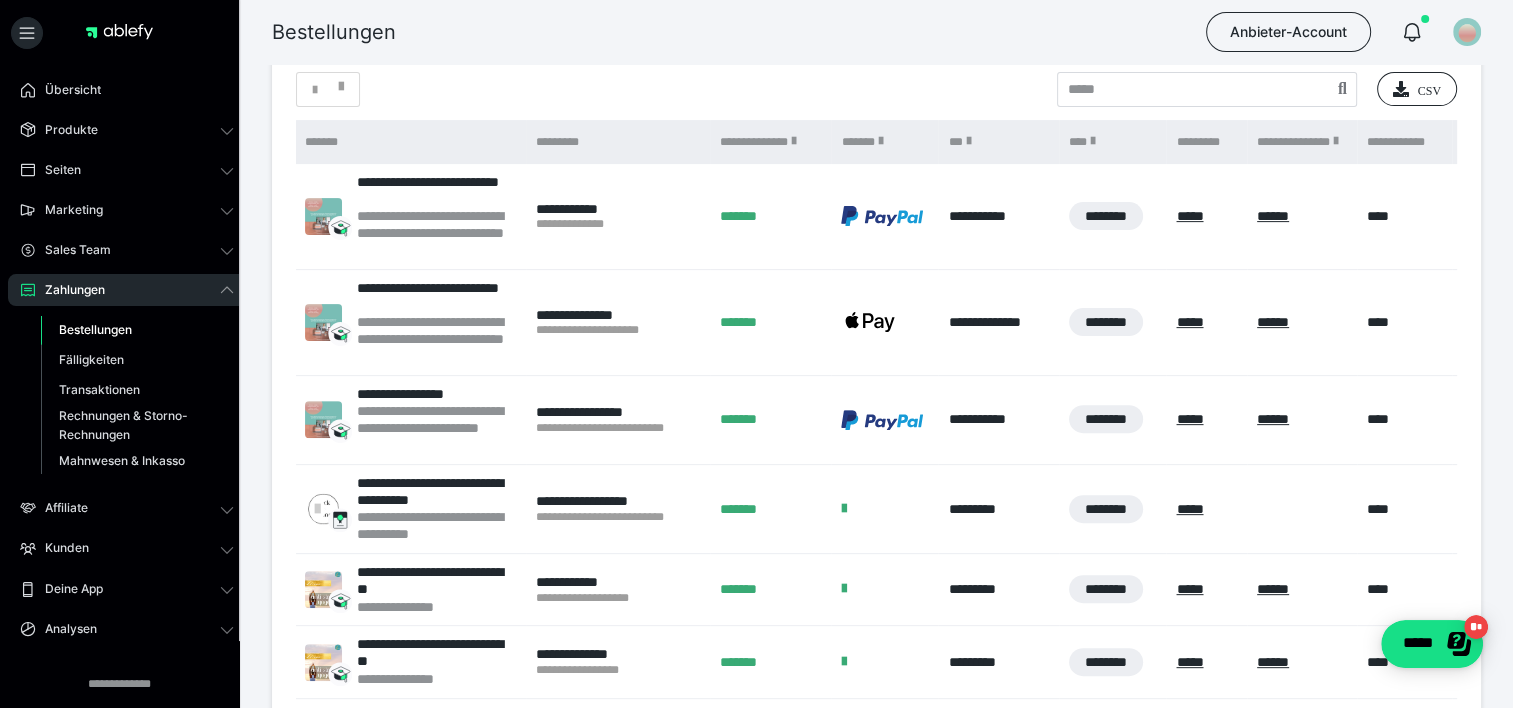scroll, scrollTop: 0, scrollLeft: 0, axis: both 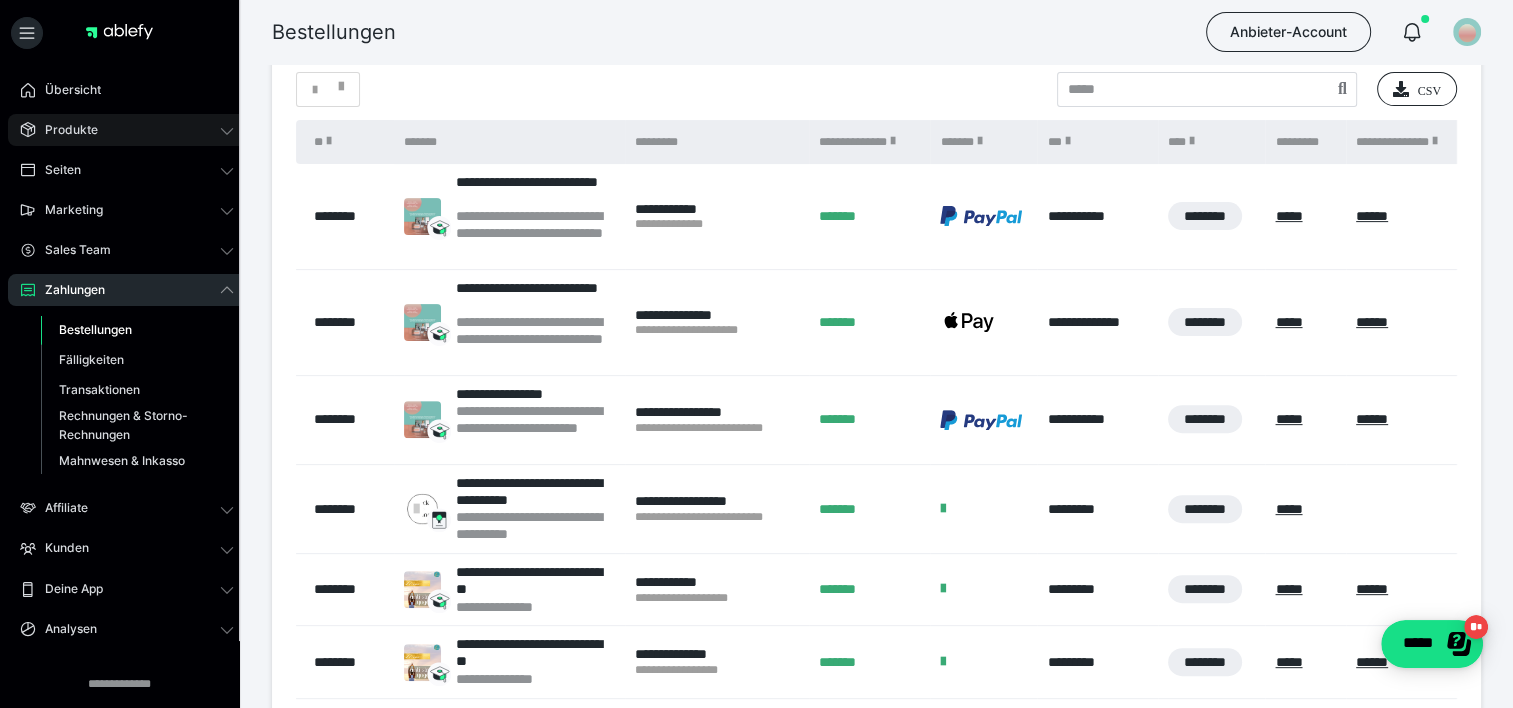 click on "Produkte" at bounding box center (127, 130) 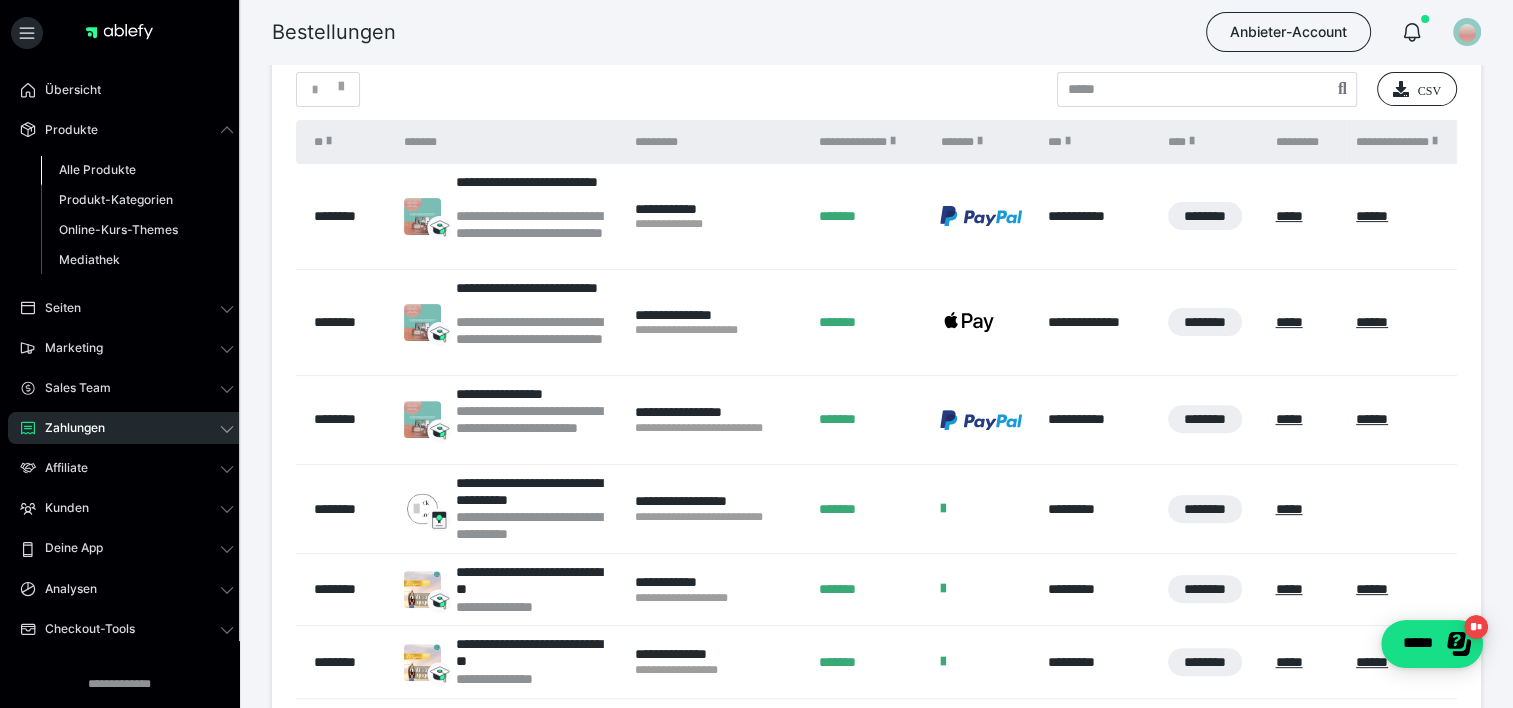 click on "Alle Produkte" at bounding box center (97, 169) 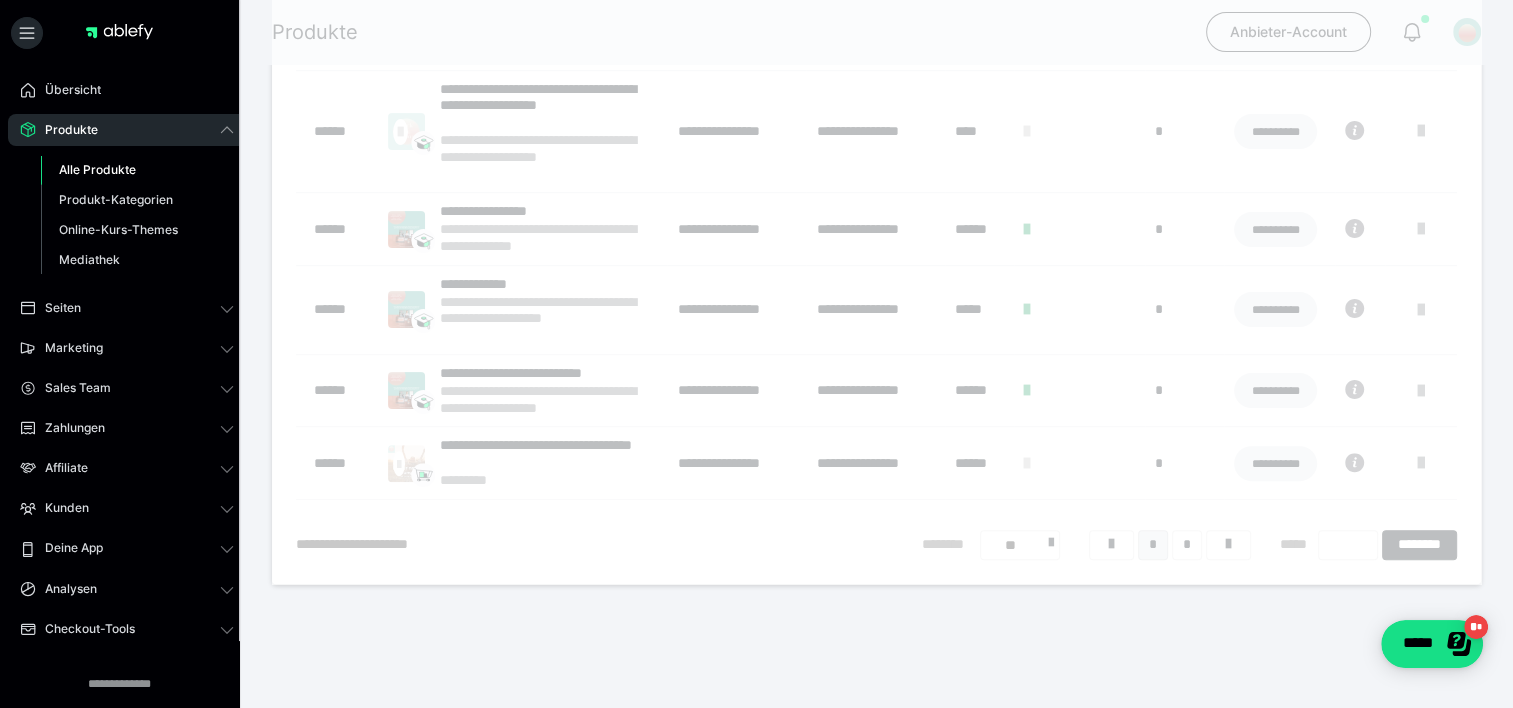 scroll, scrollTop: 0, scrollLeft: 0, axis: both 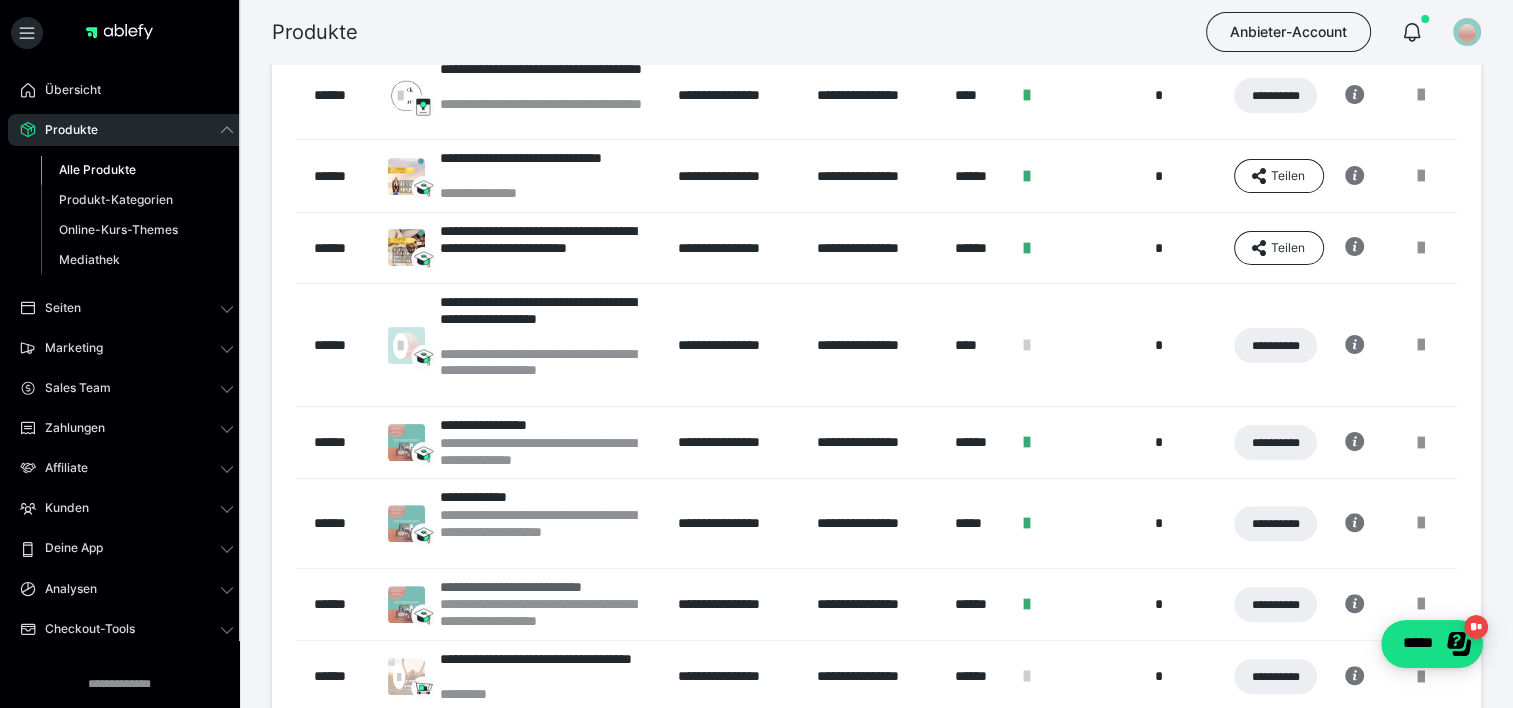 click on "**********" at bounding box center [549, 587] 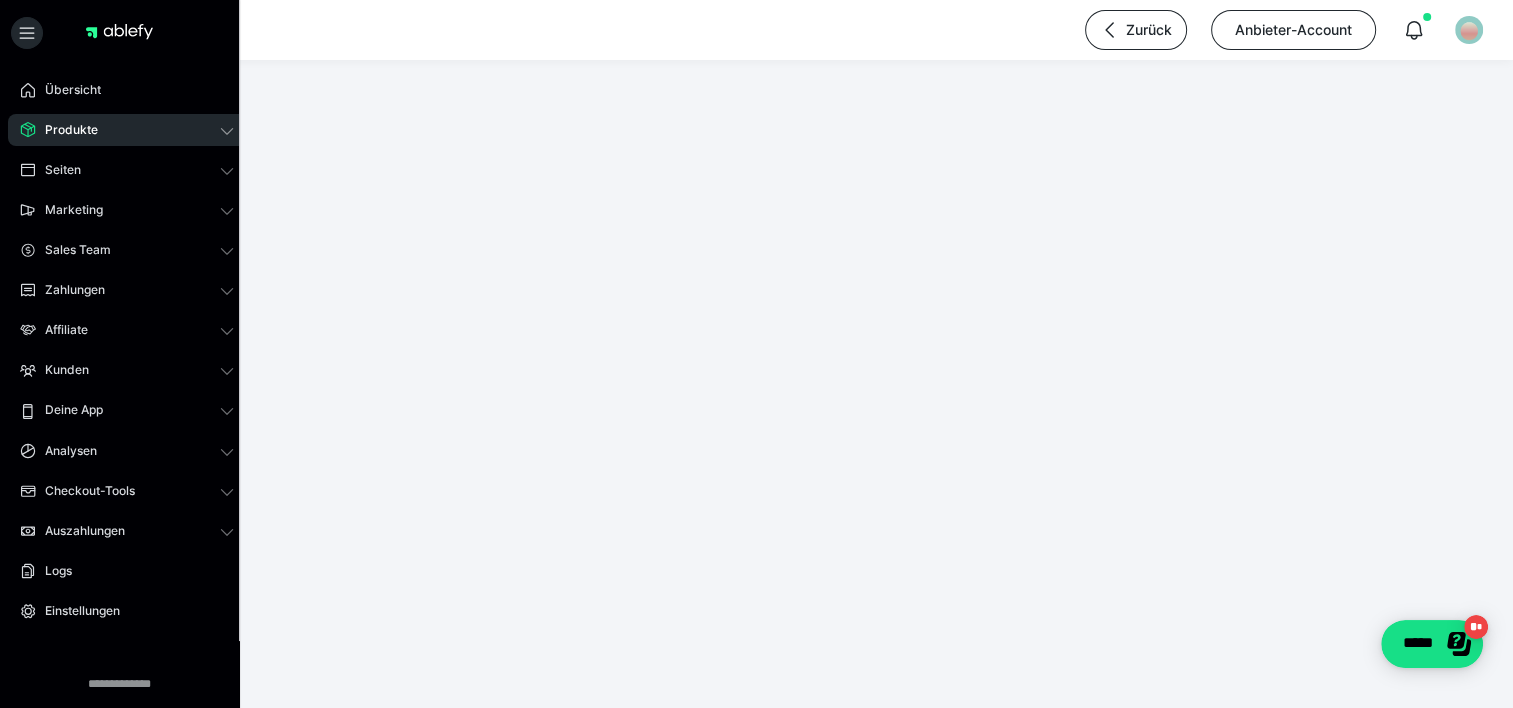 scroll, scrollTop: 0, scrollLeft: 0, axis: both 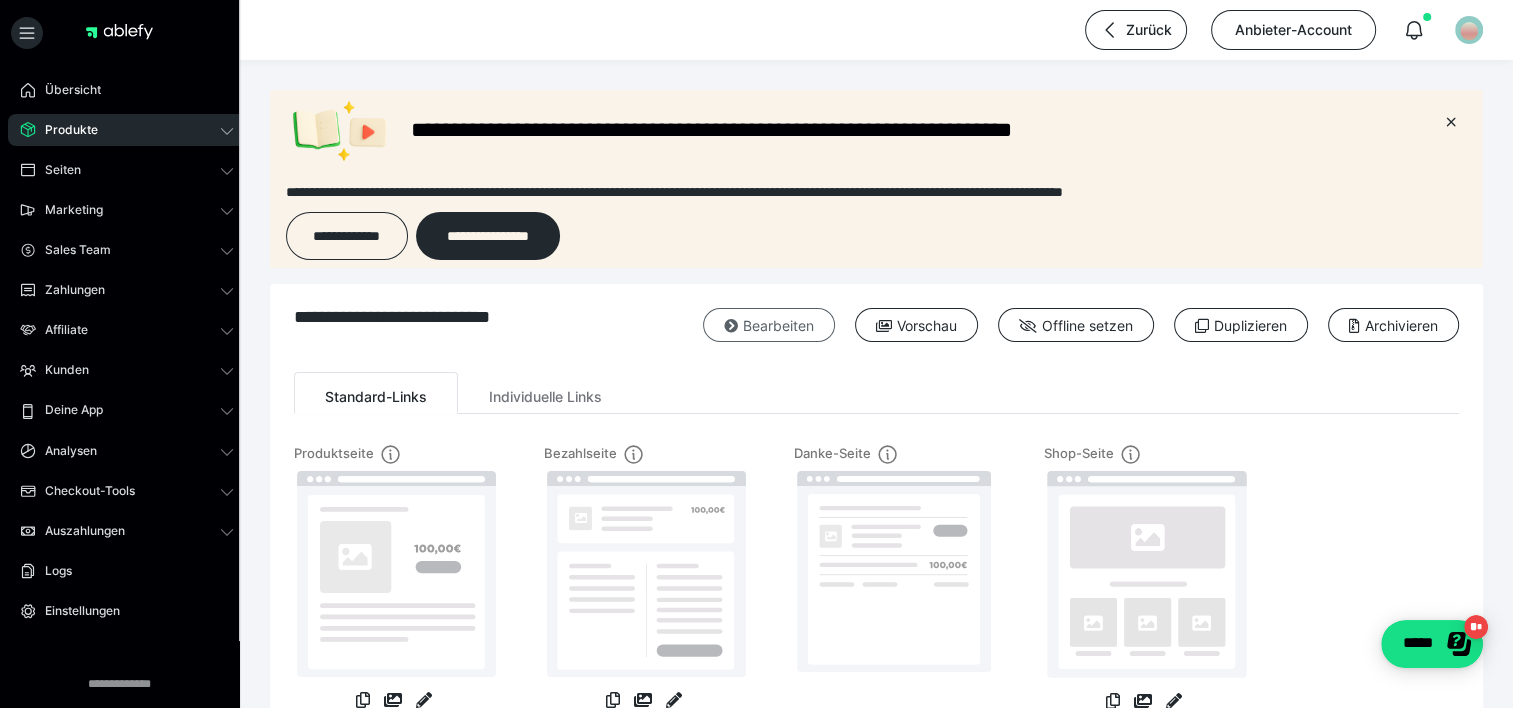 click on "Bearbeiten" at bounding box center [769, 325] 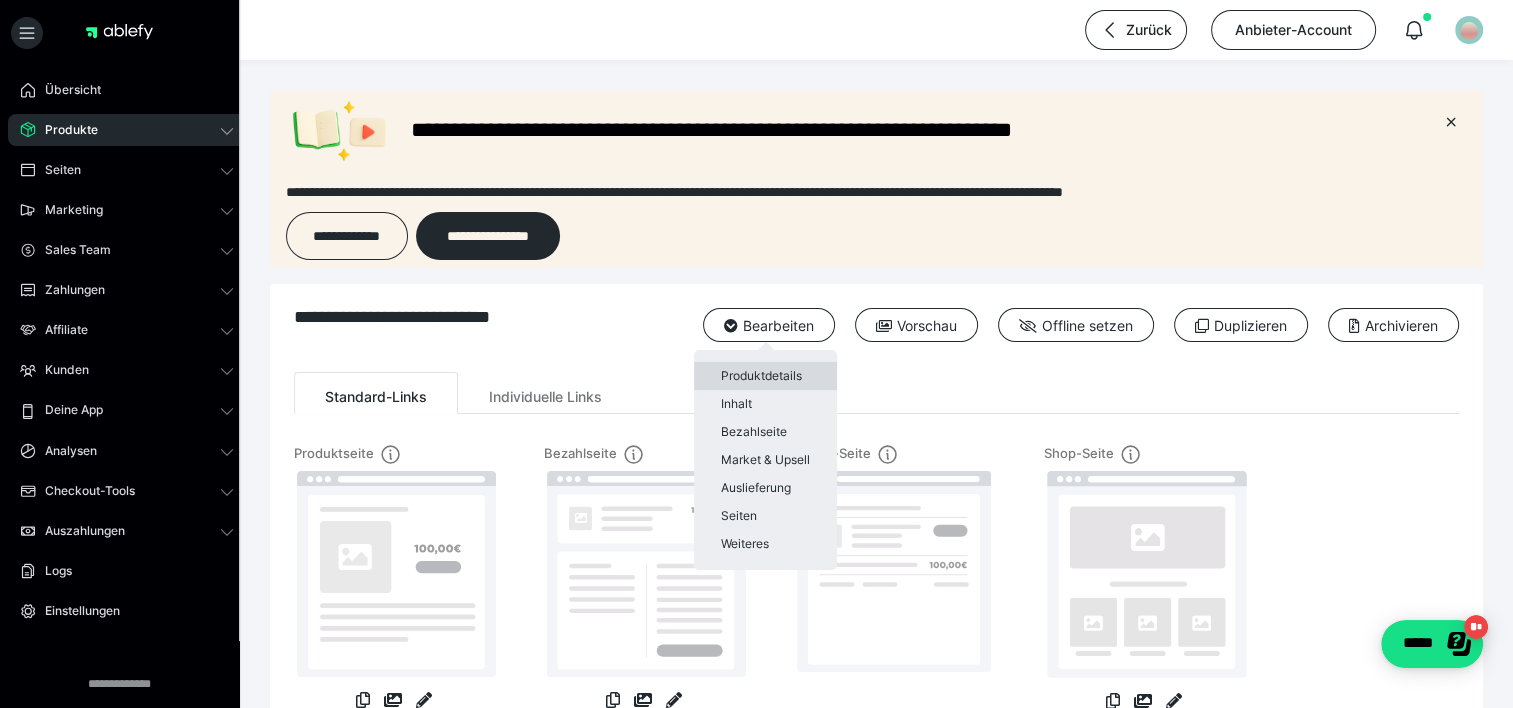 click on "Produktdetails" at bounding box center (765, 376) 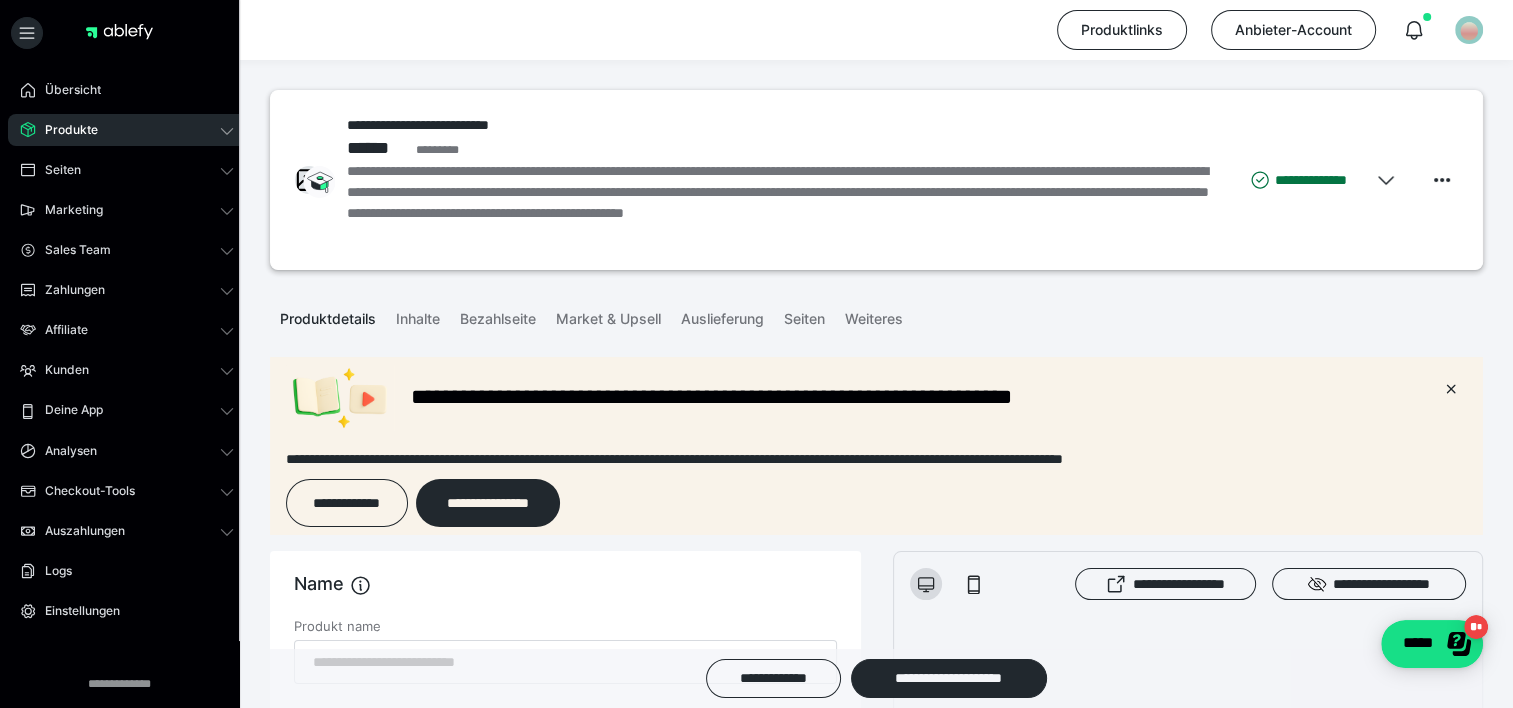 scroll, scrollTop: 0, scrollLeft: 0, axis: both 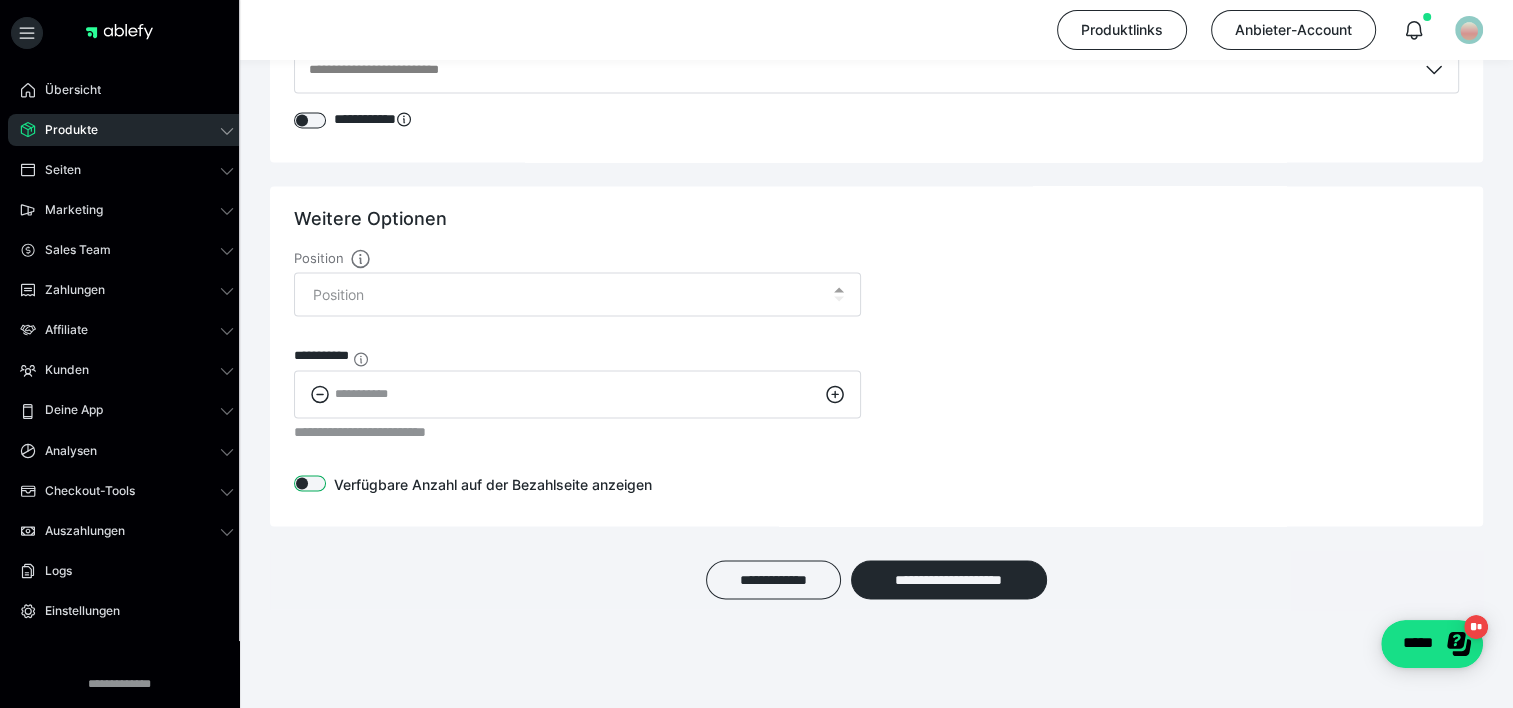 click at bounding box center (310, 483) 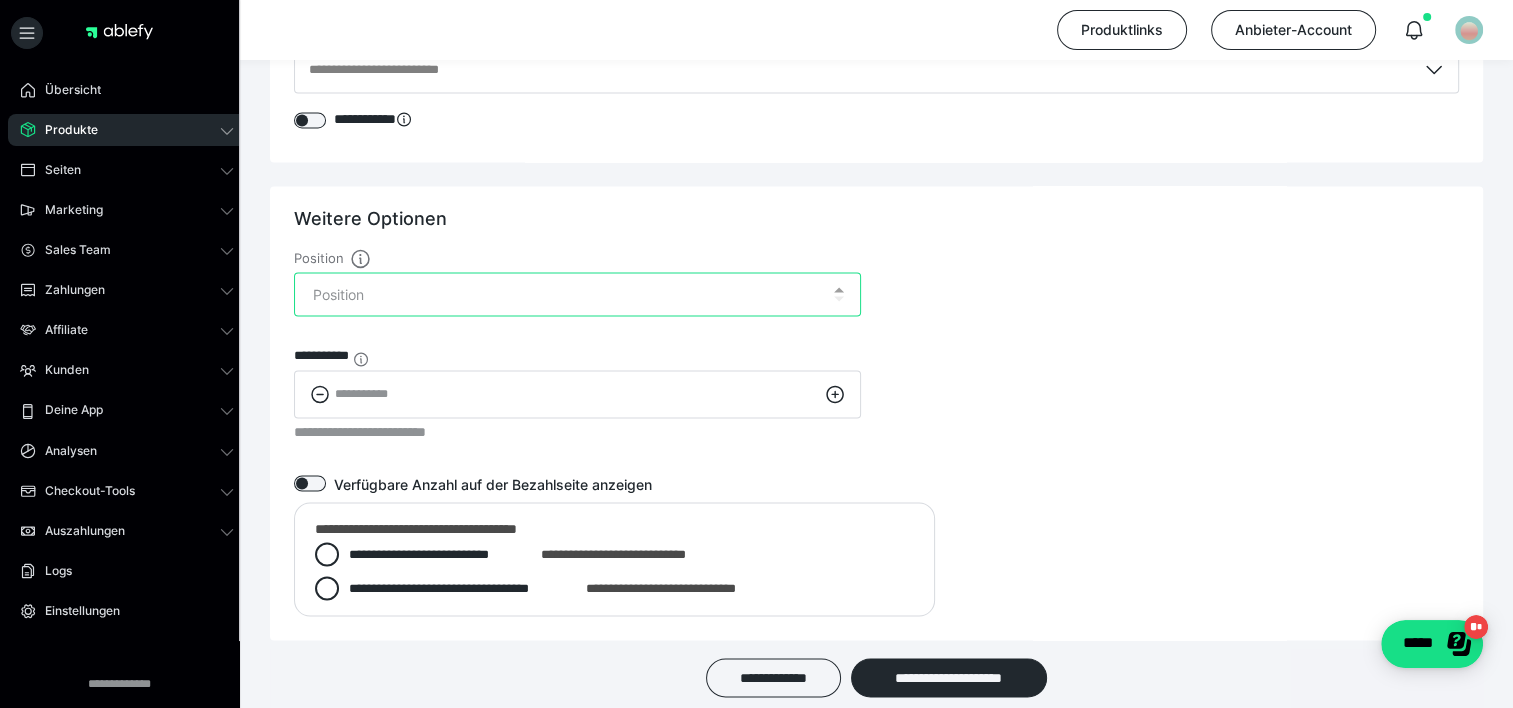 click at bounding box center [577, 294] 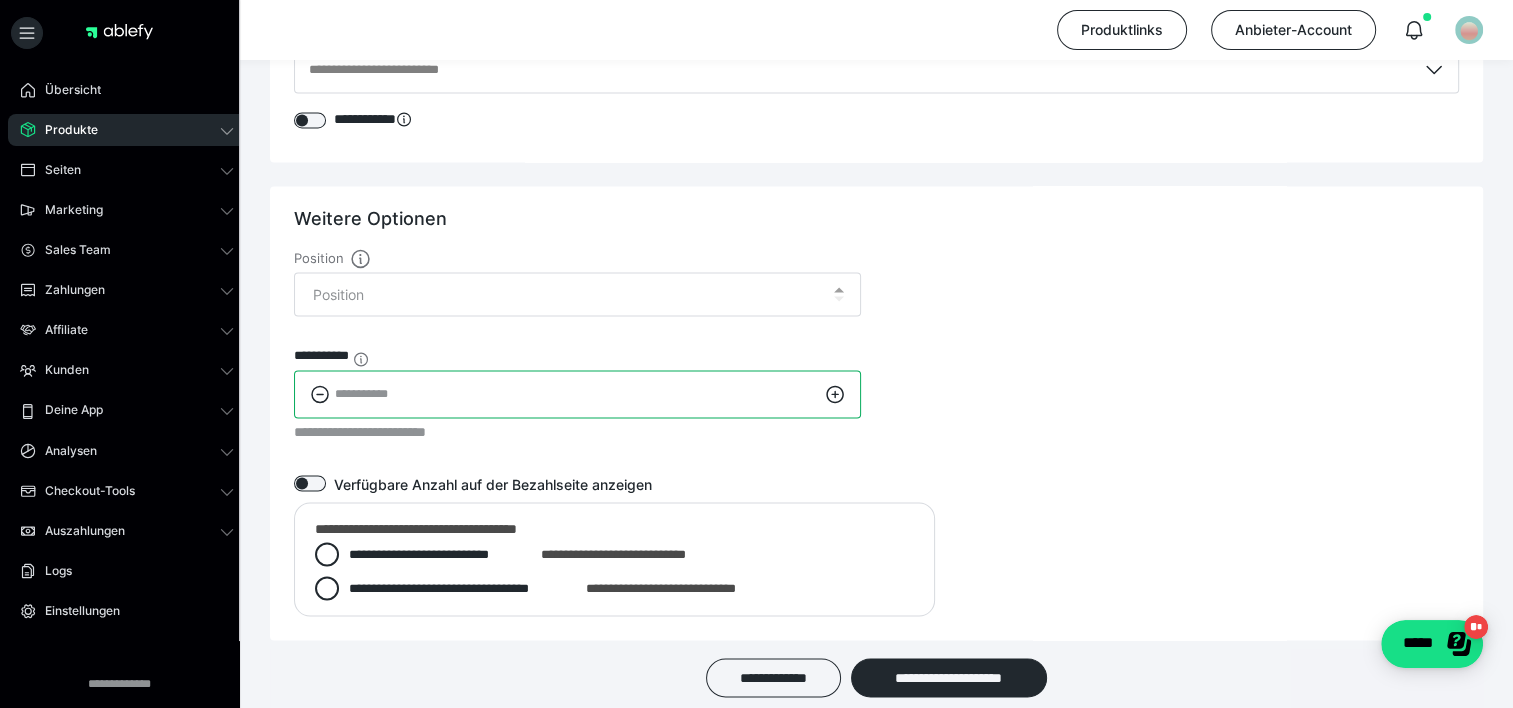 click at bounding box center (577, 394) 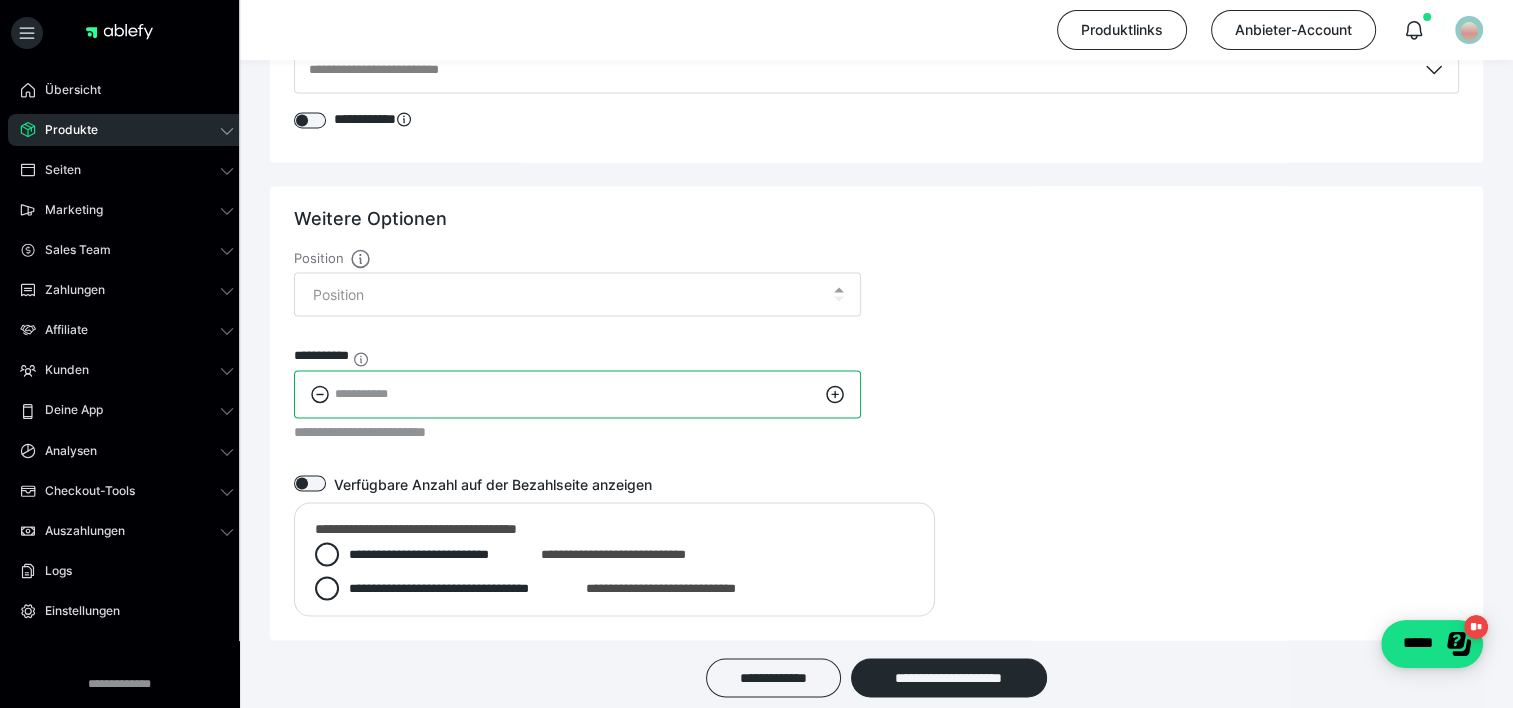 type on "*" 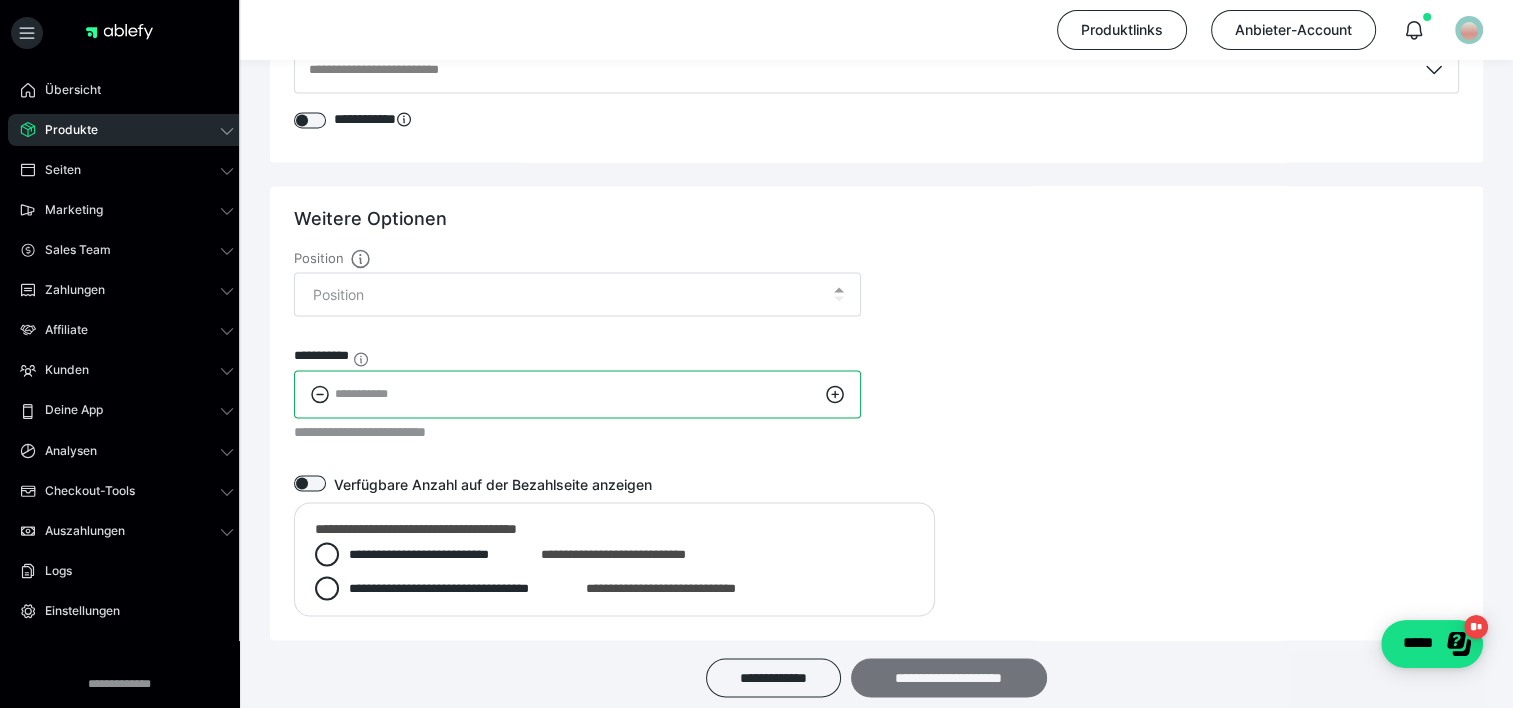 type on "**" 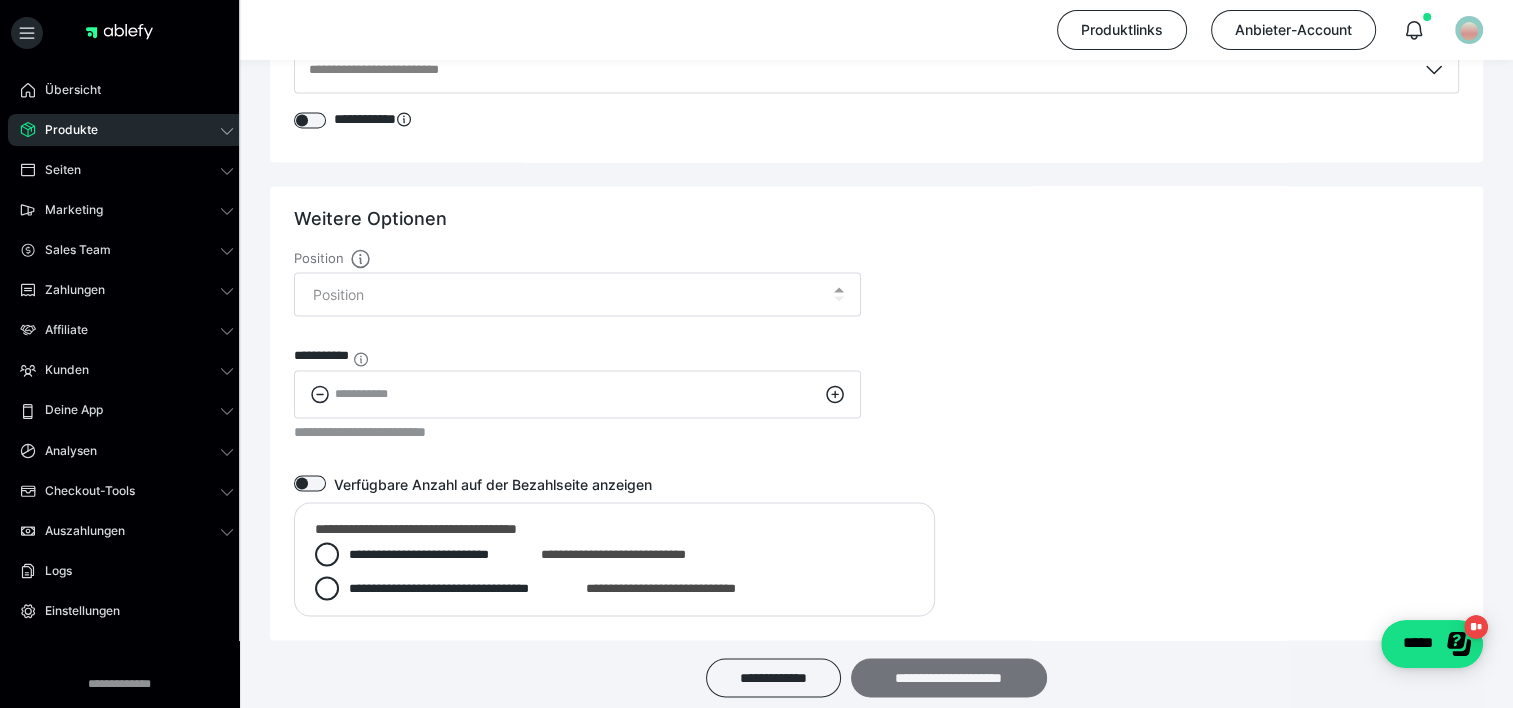 click on "**********" at bounding box center (949, 678) 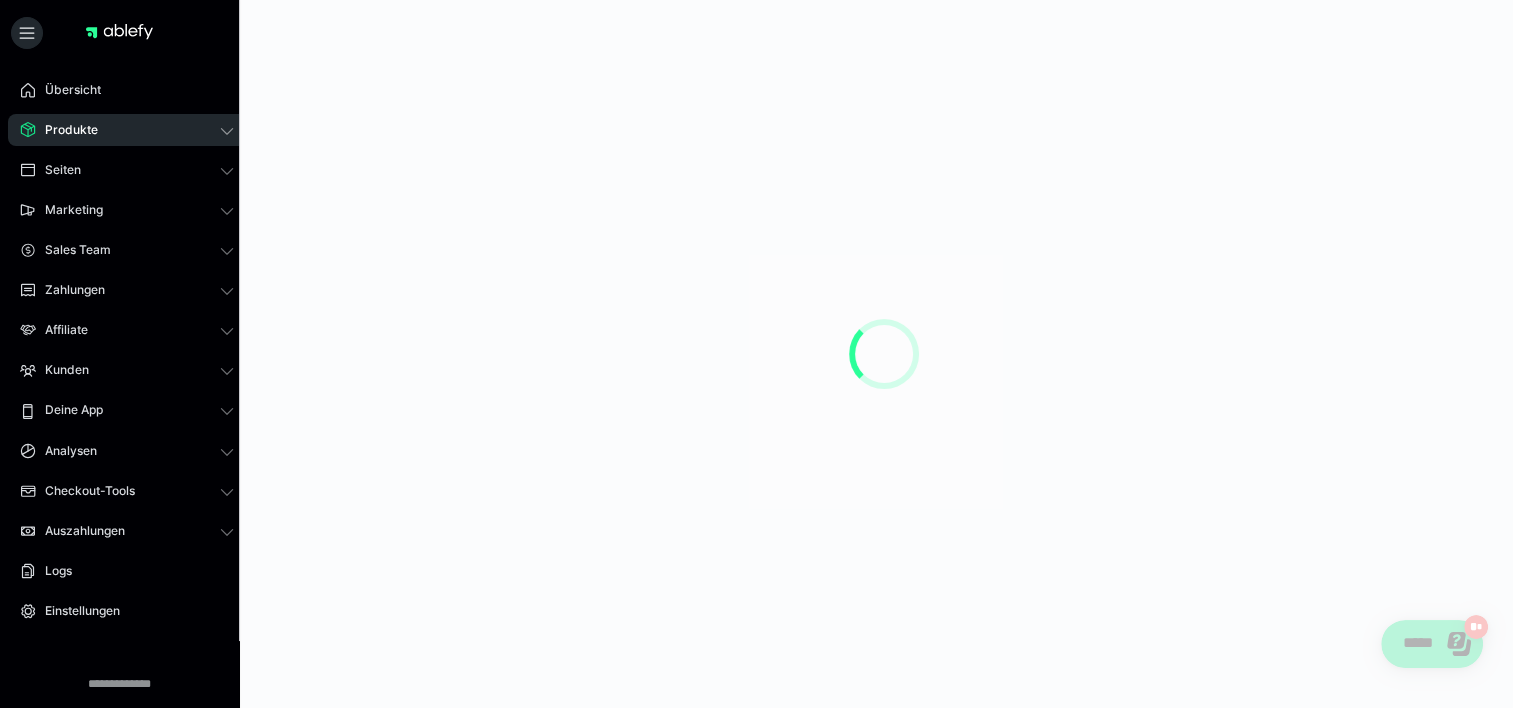 scroll, scrollTop: 0, scrollLeft: 0, axis: both 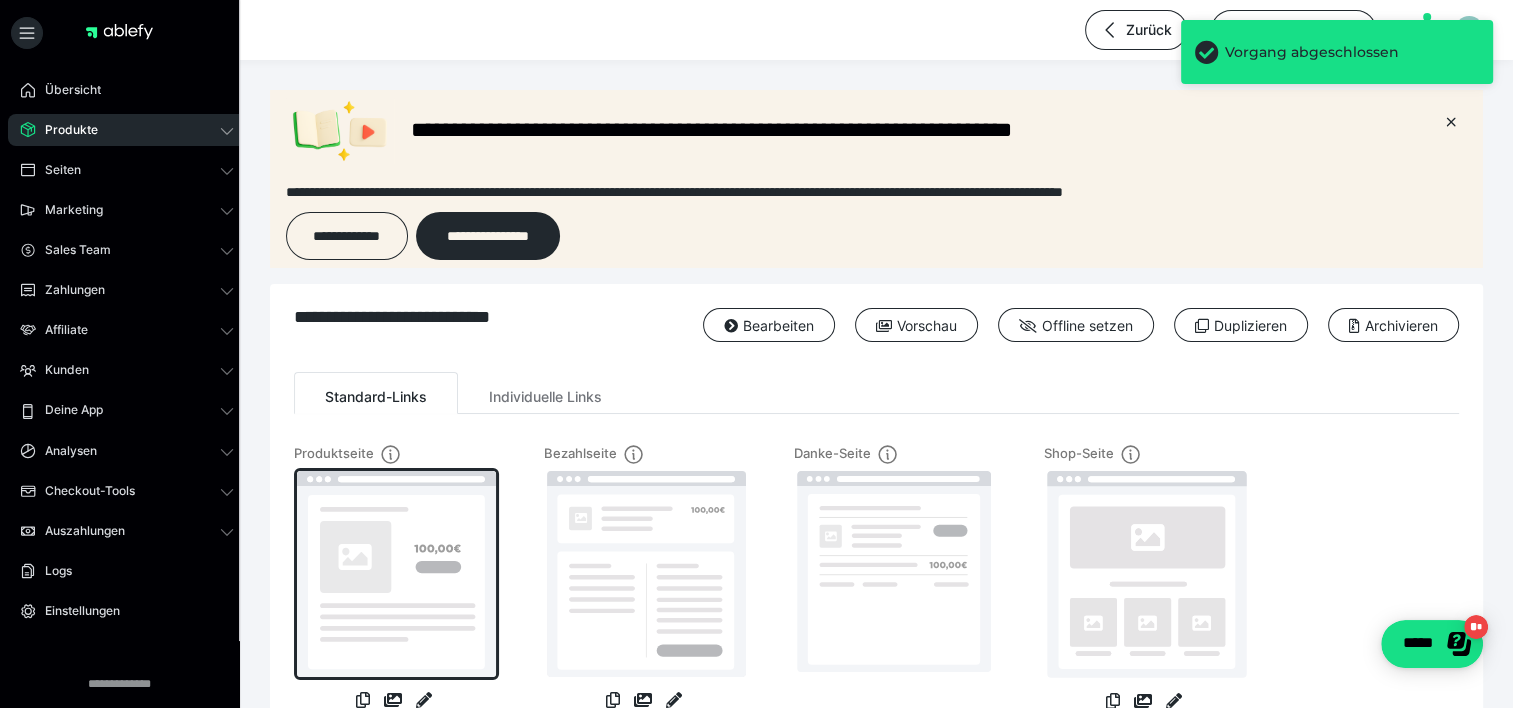 click at bounding box center (396, 574) 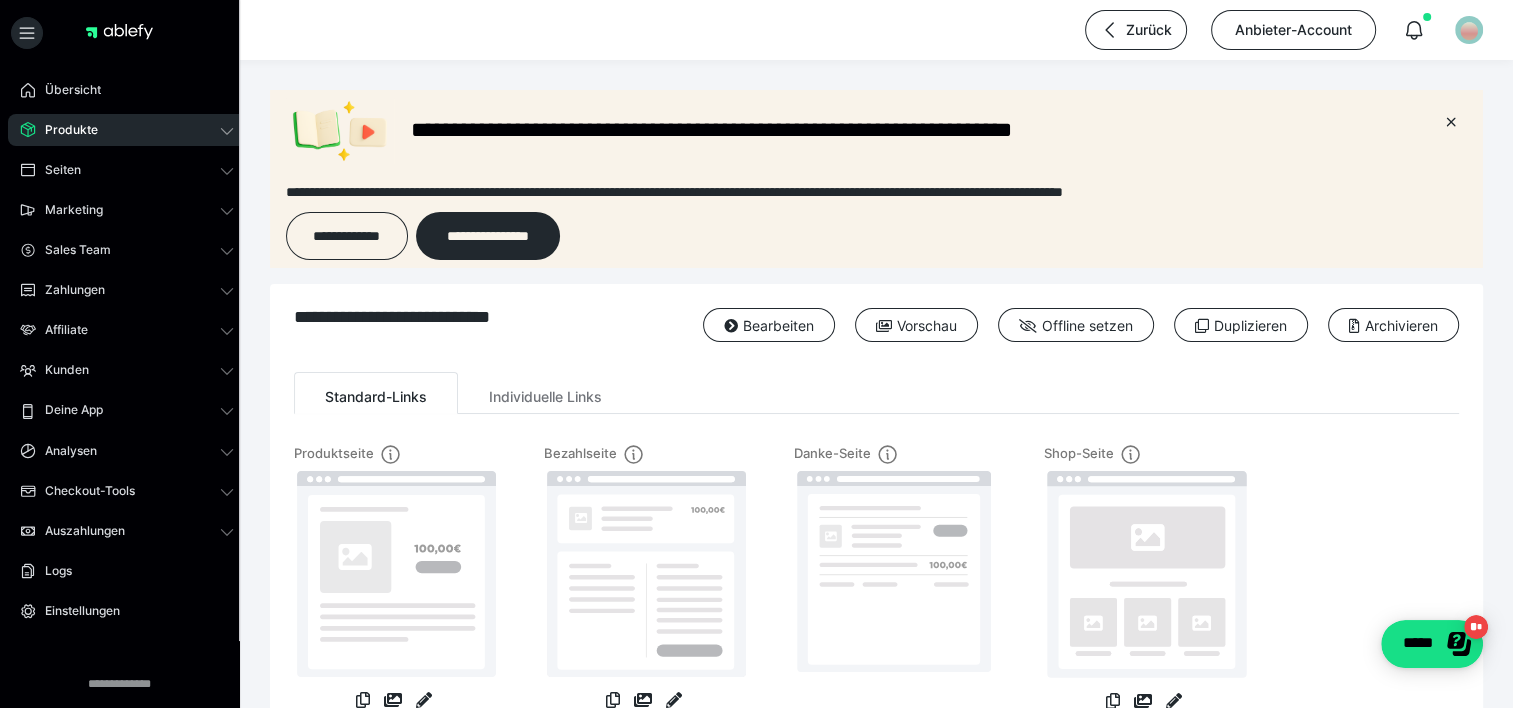 click on "Produkte" at bounding box center [127, 130] 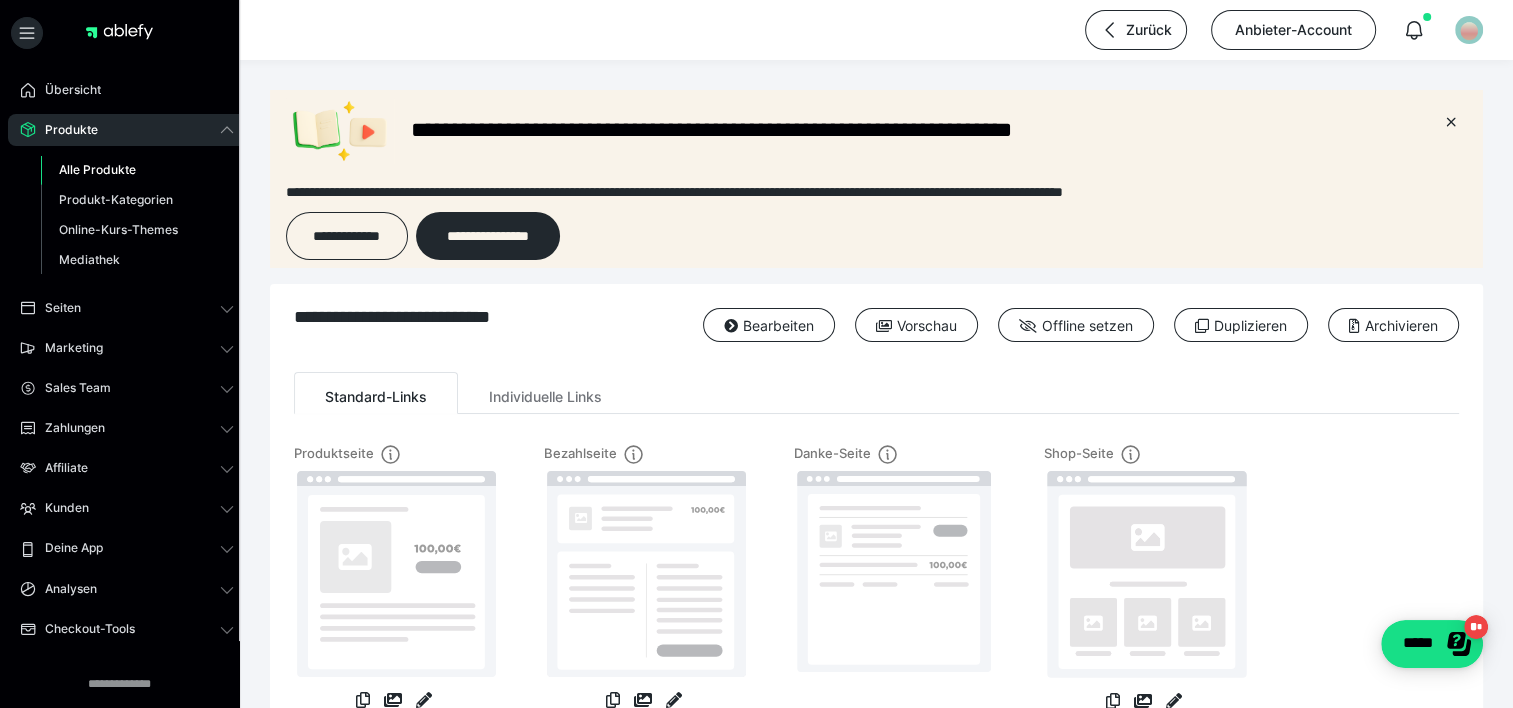 click on "Alle Produkte" at bounding box center [137, 170] 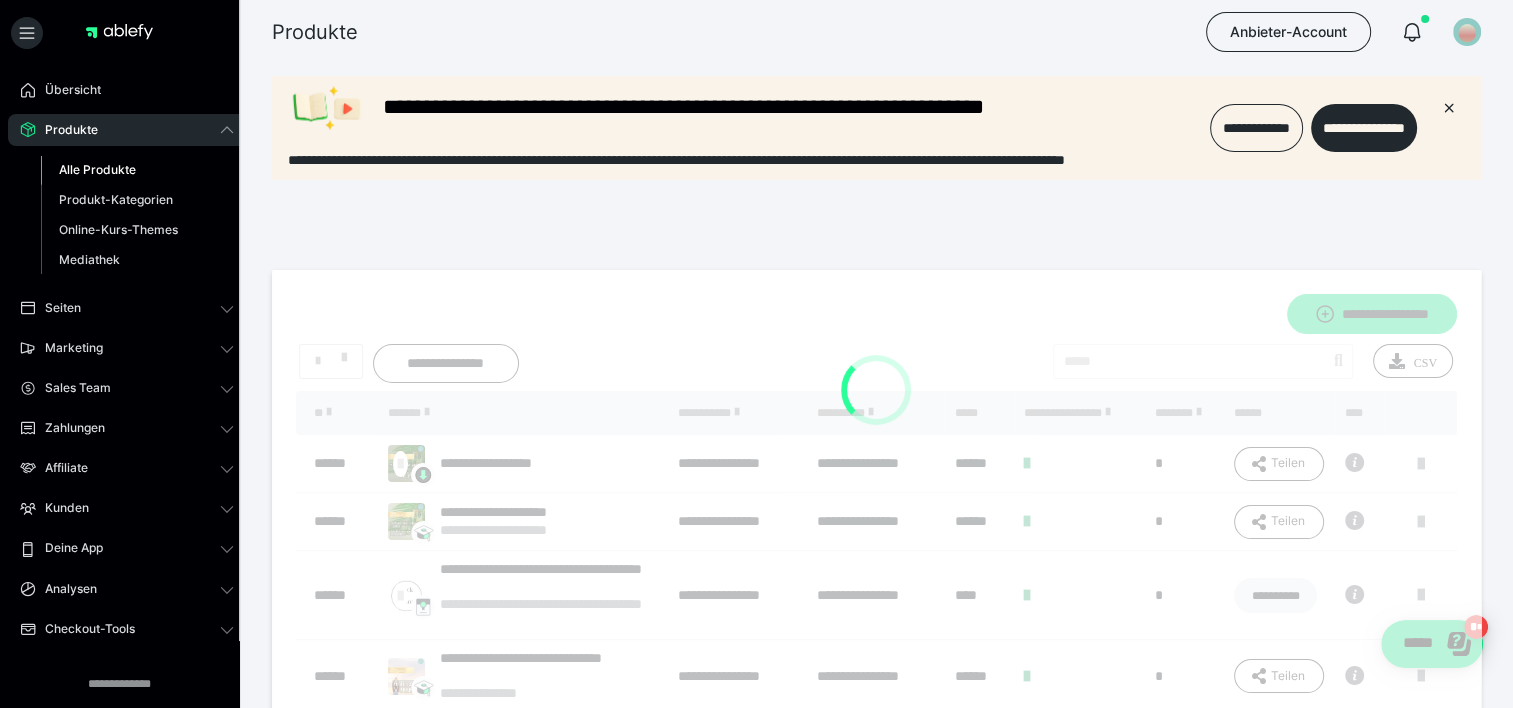 scroll, scrollTop: 0, scrollLeft: 0, axis: both 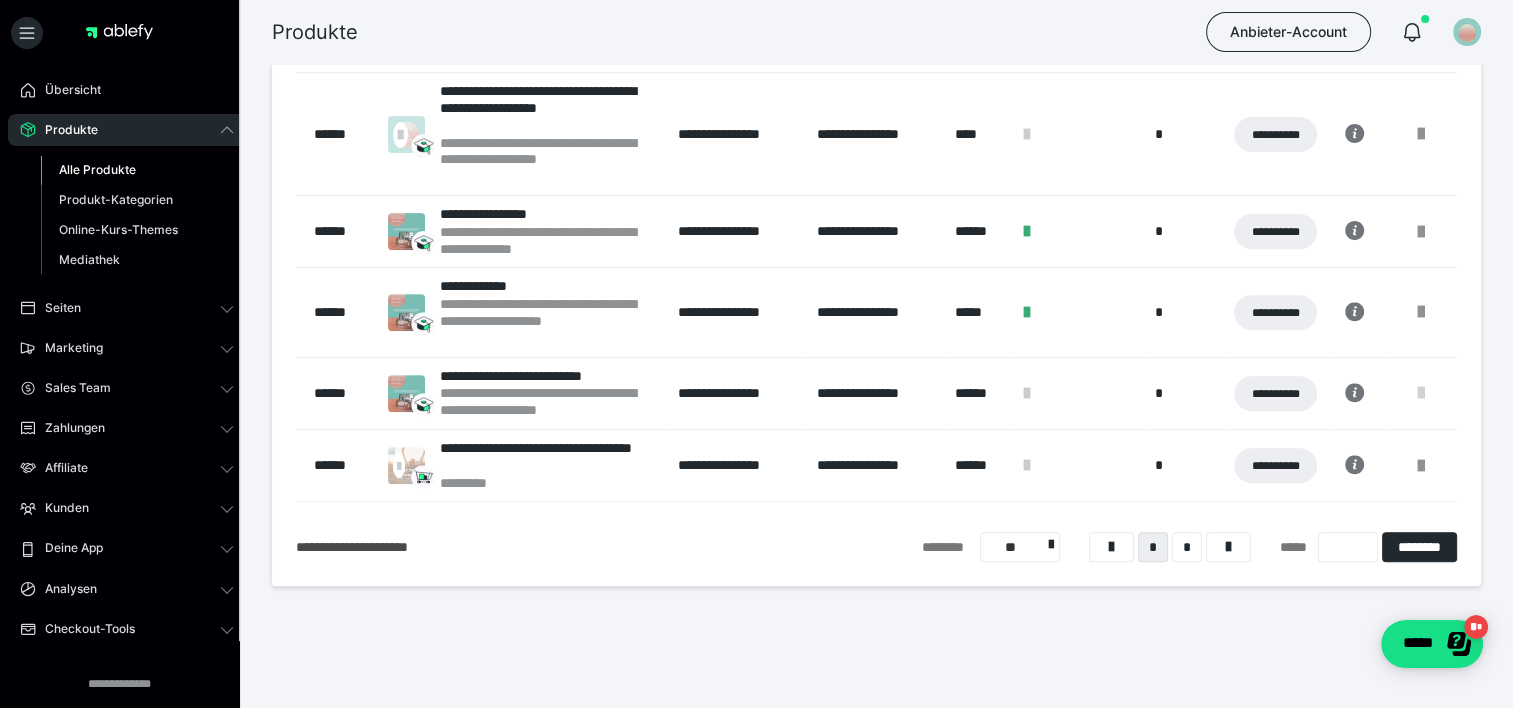 click at bounding box center (1421, 393) 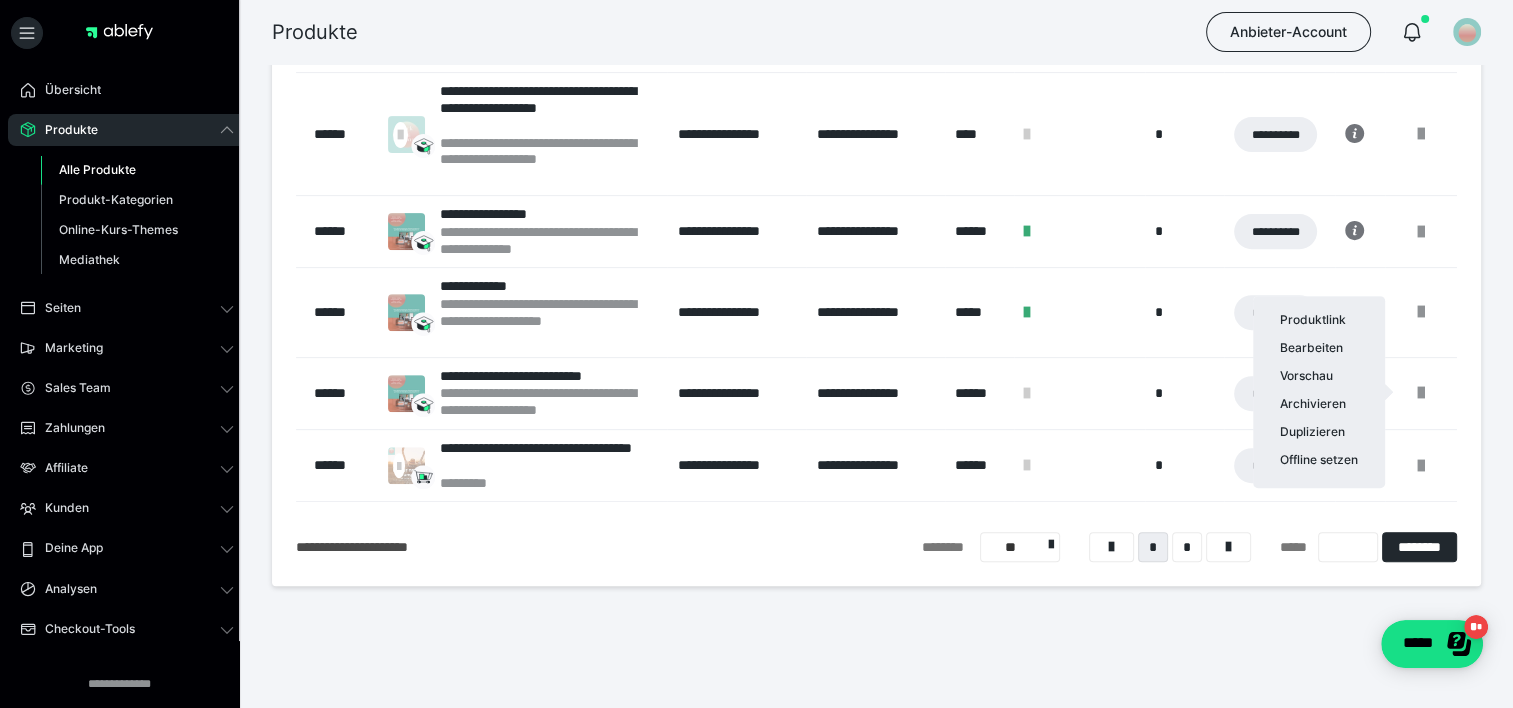 click at bounding box center [756, 354] 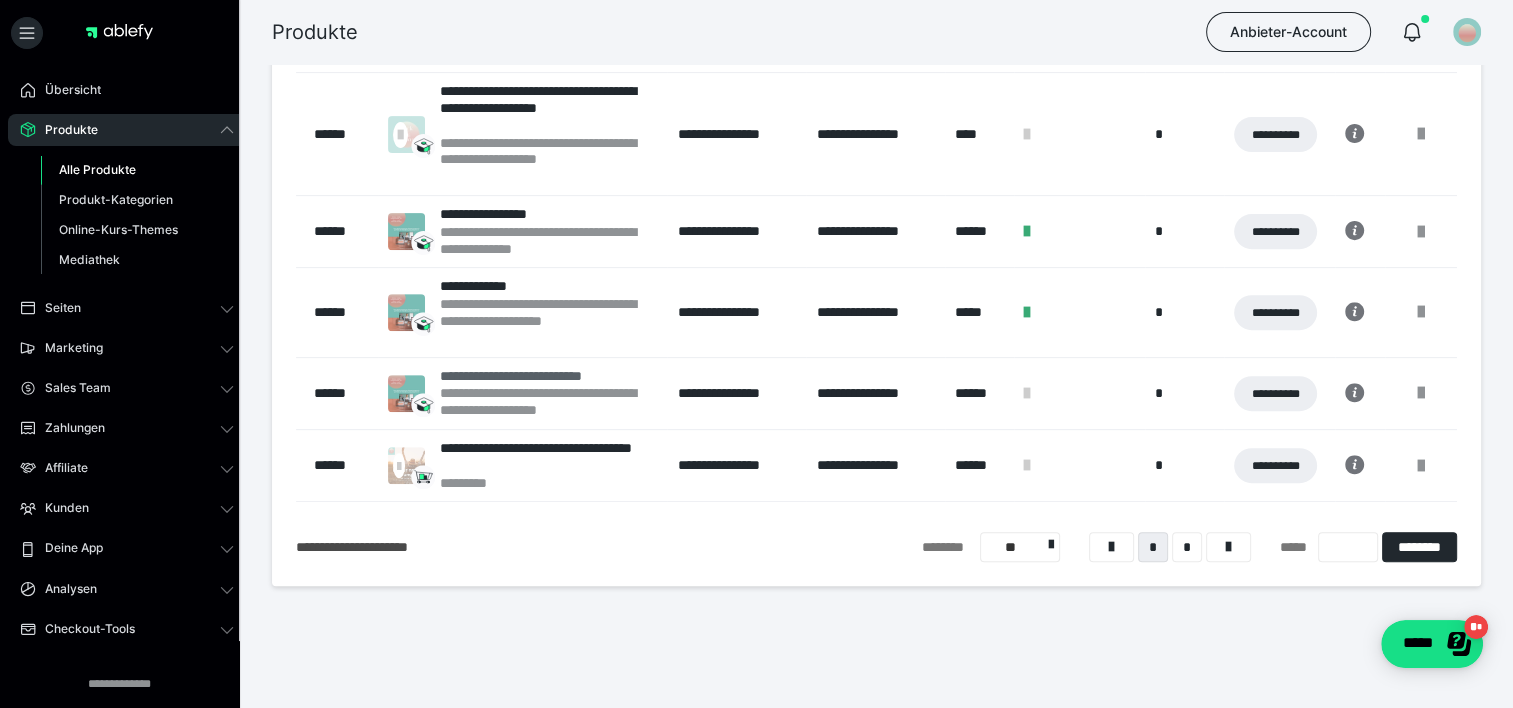click on "**********" at bounding box center (549, 376) 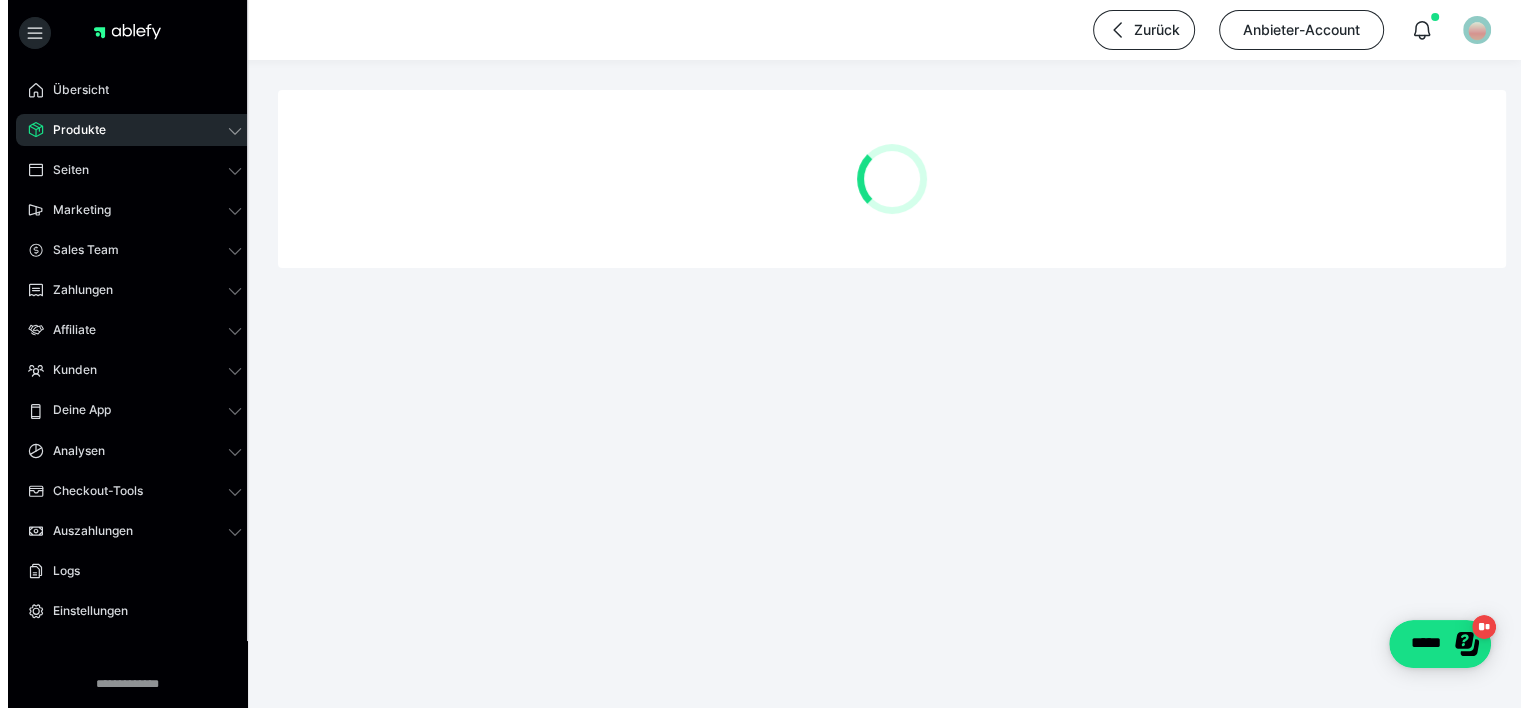 scroll, scrollTop: 0, scrollLeft: 0, axis: both 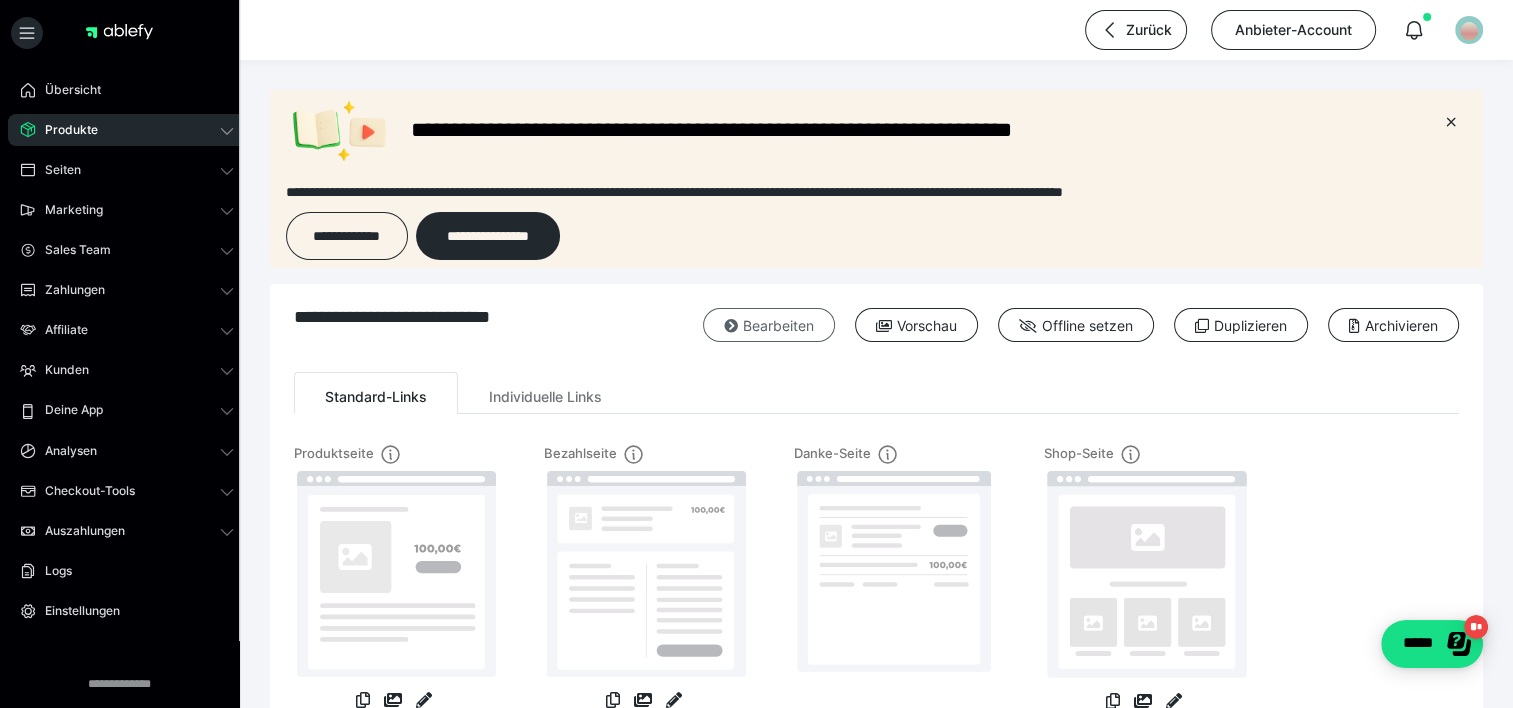 click on "Bearbeiten" at bounding box center (769, 325) 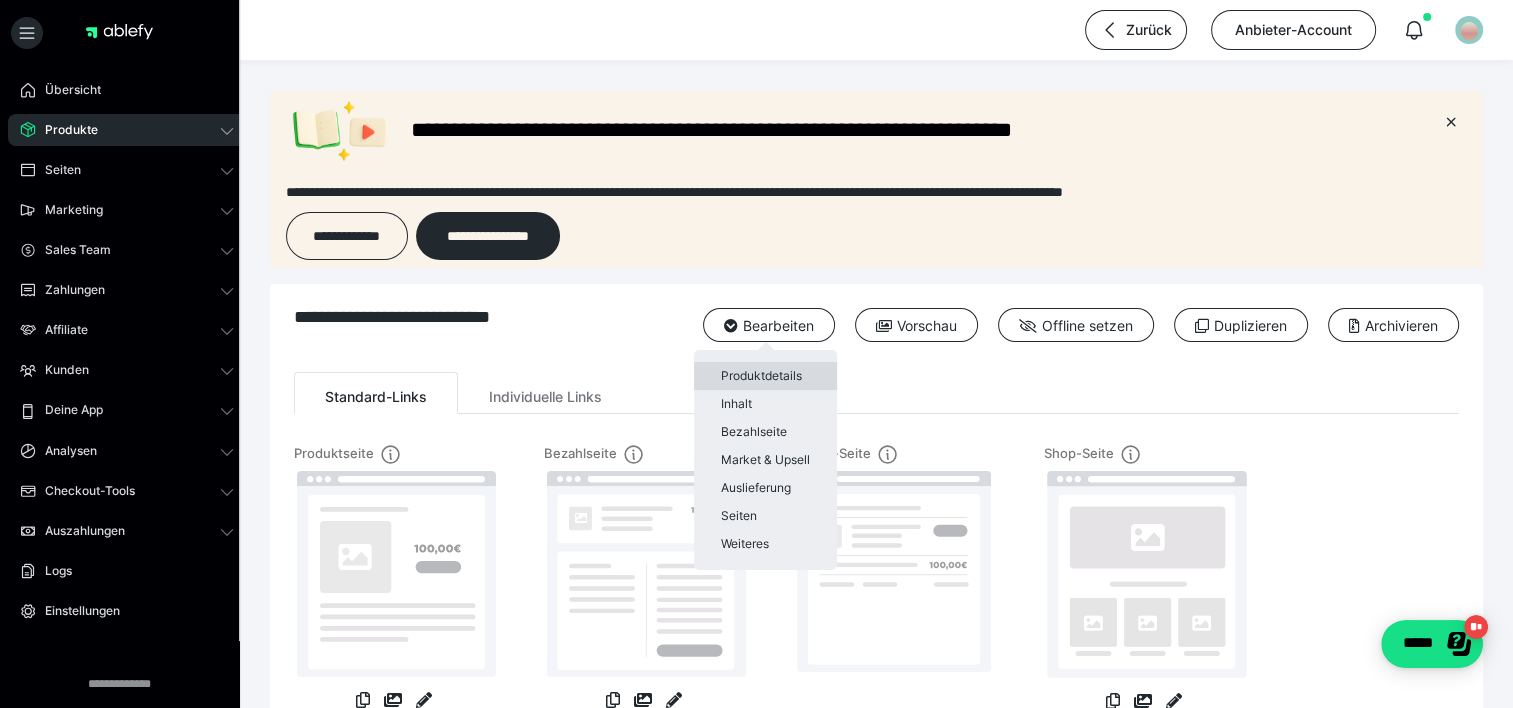 click on "Produktdetails" at bounding box center [765, 376] 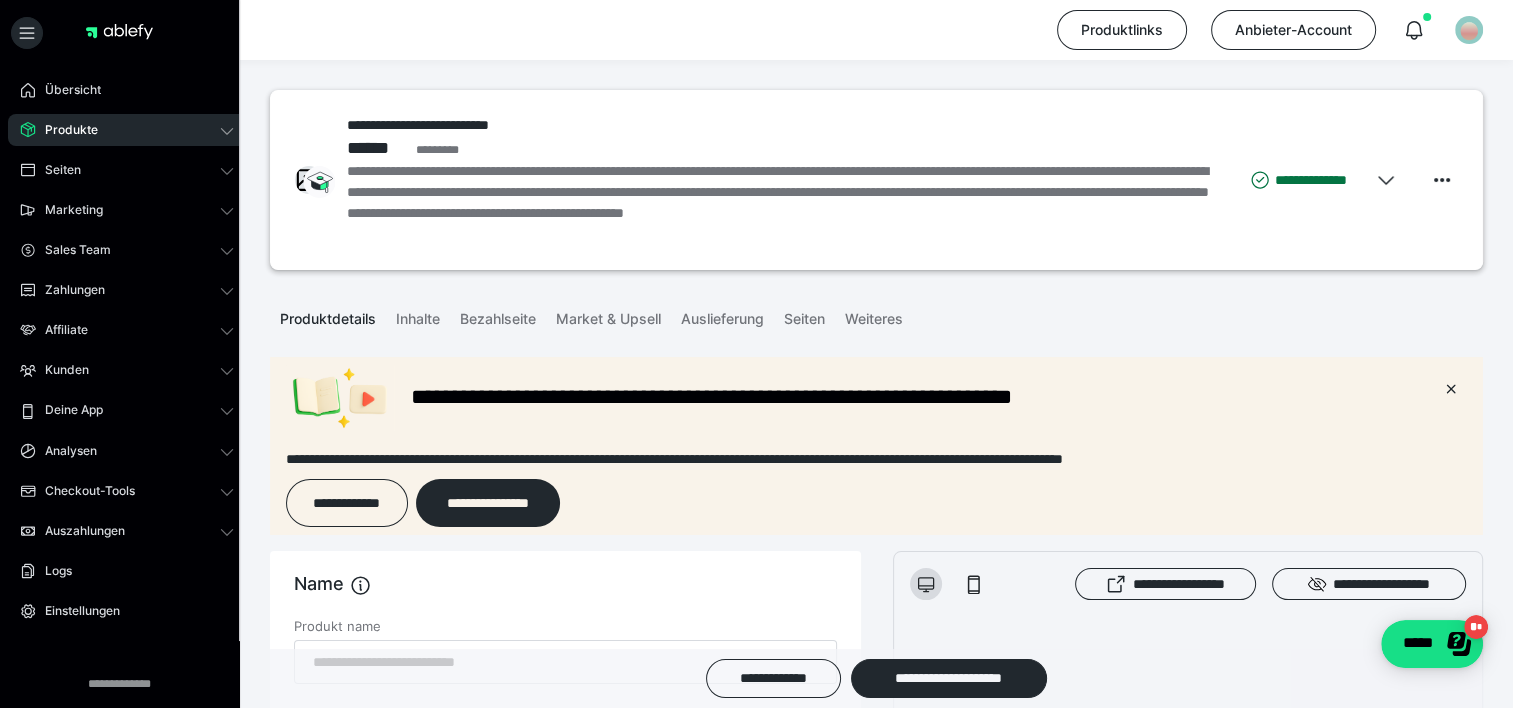 scroll, scrollTop: 0, scrollLeft: 0, axis: both 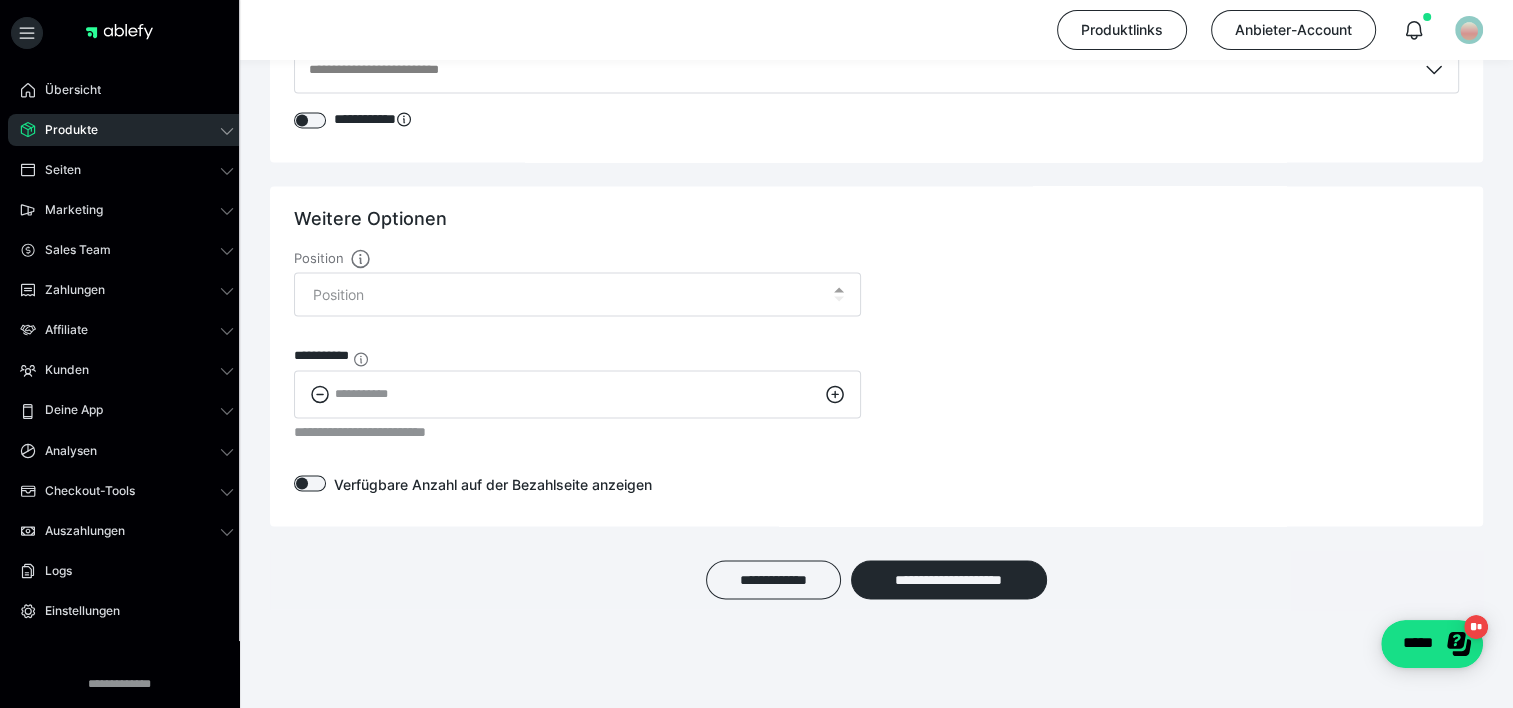 click on "**********" at bounding box center [577, 432] 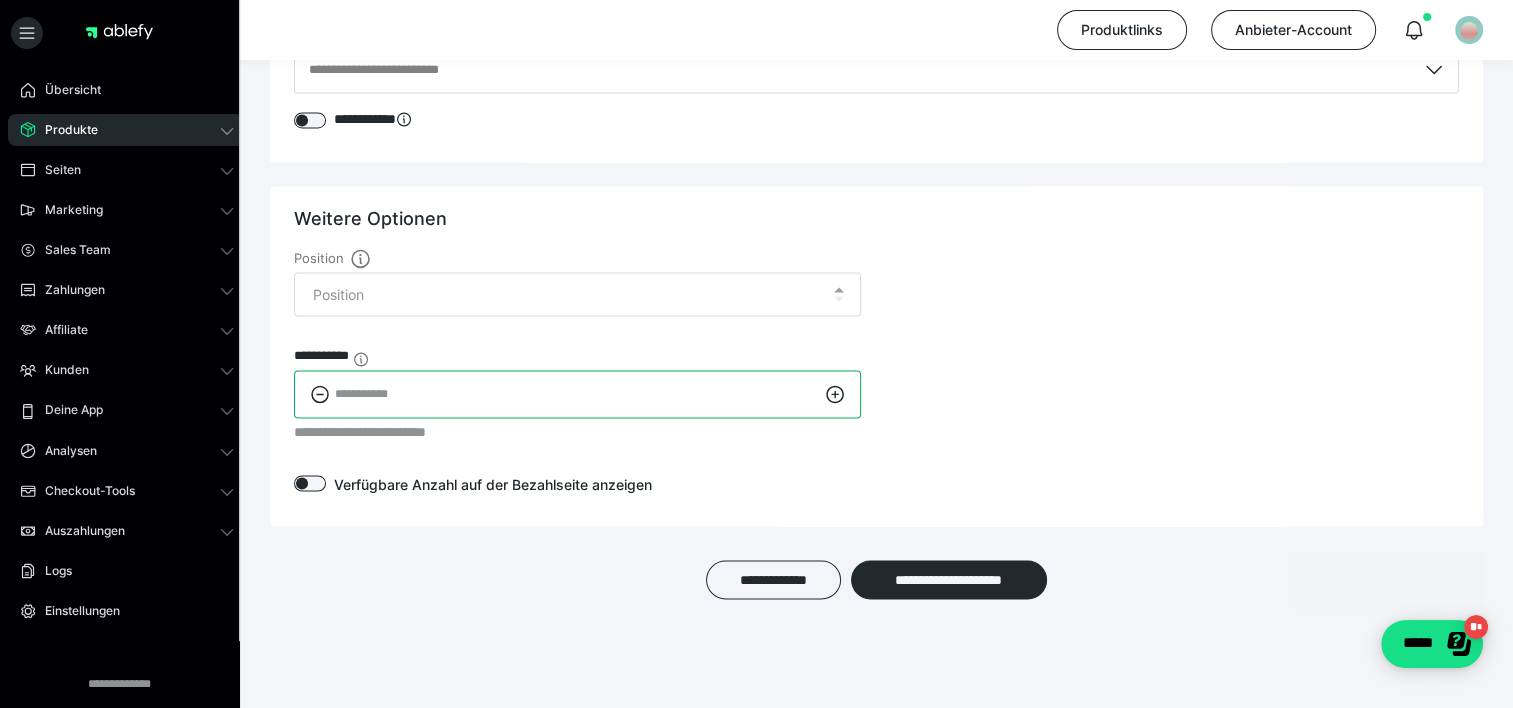 drag, startPoint x: 408, startPoint y: 389, endPoint x: 301, endPoint y: 388, distance: 107.00467 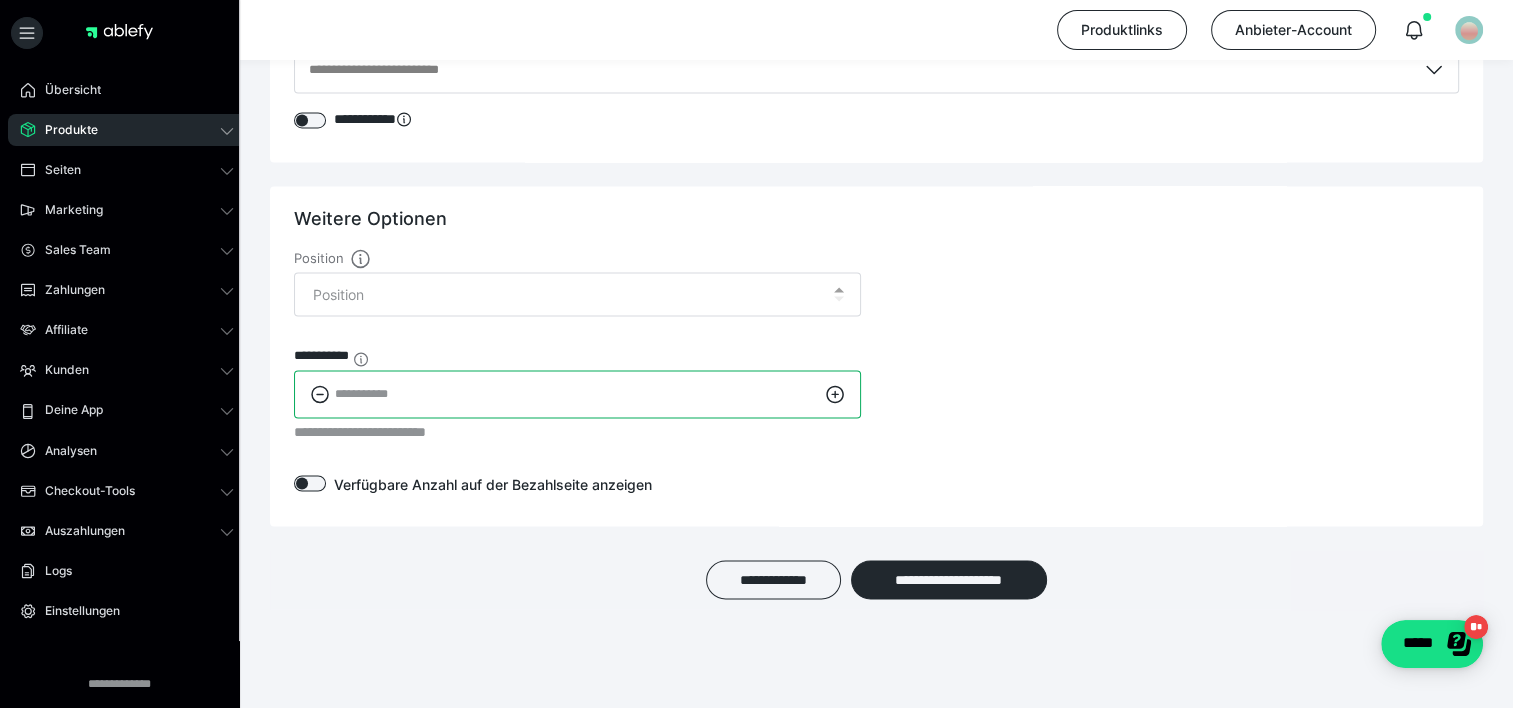 click on "**" at bounding box center [577, 394] 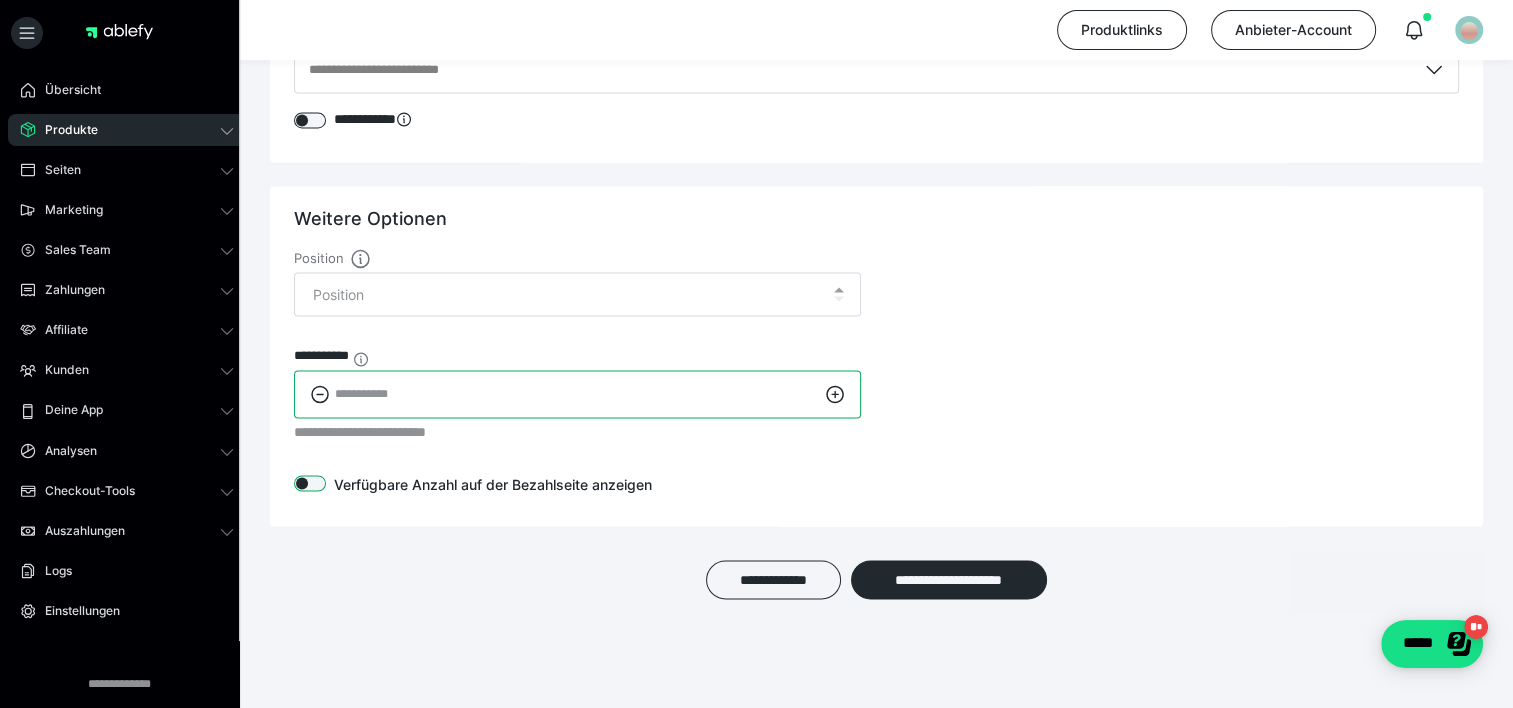 type on "**" 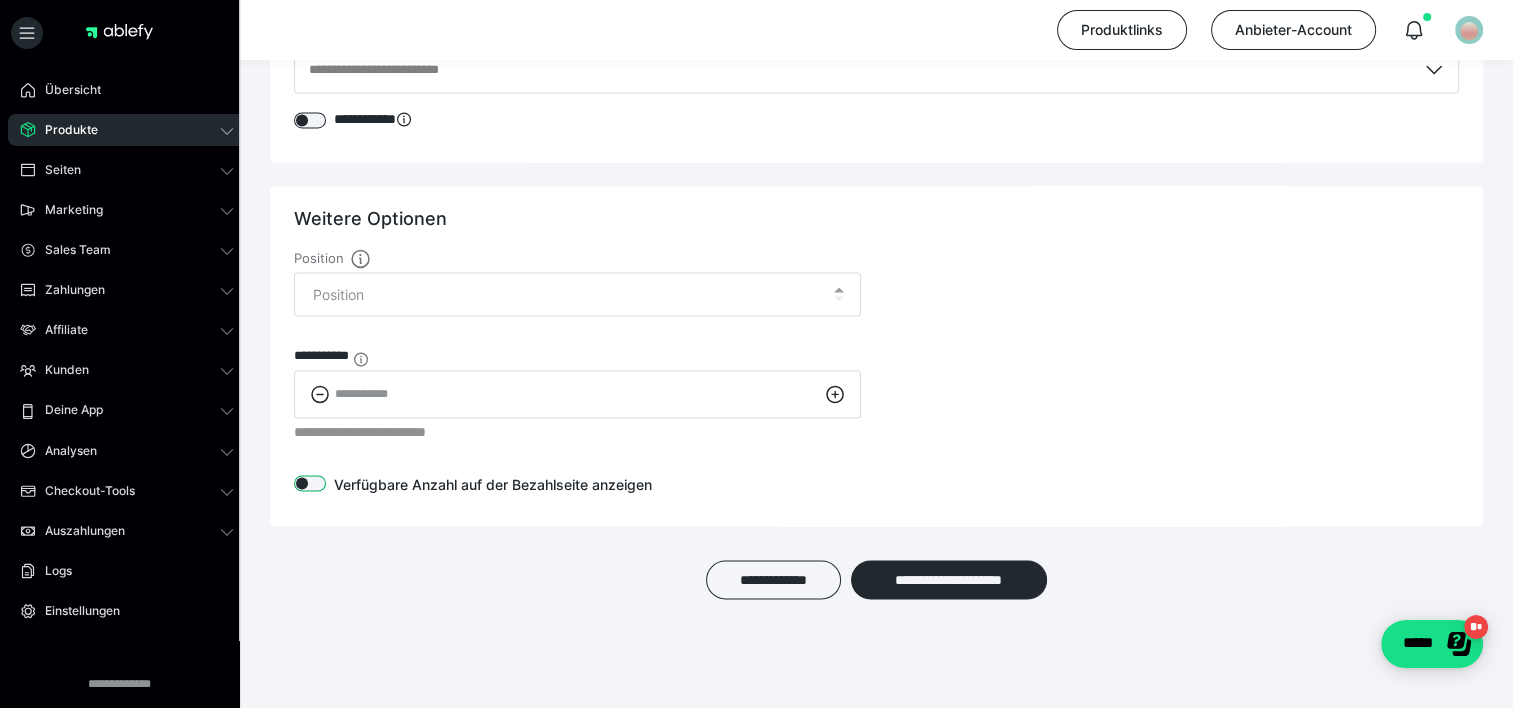 click at bounding box center (310, 483) 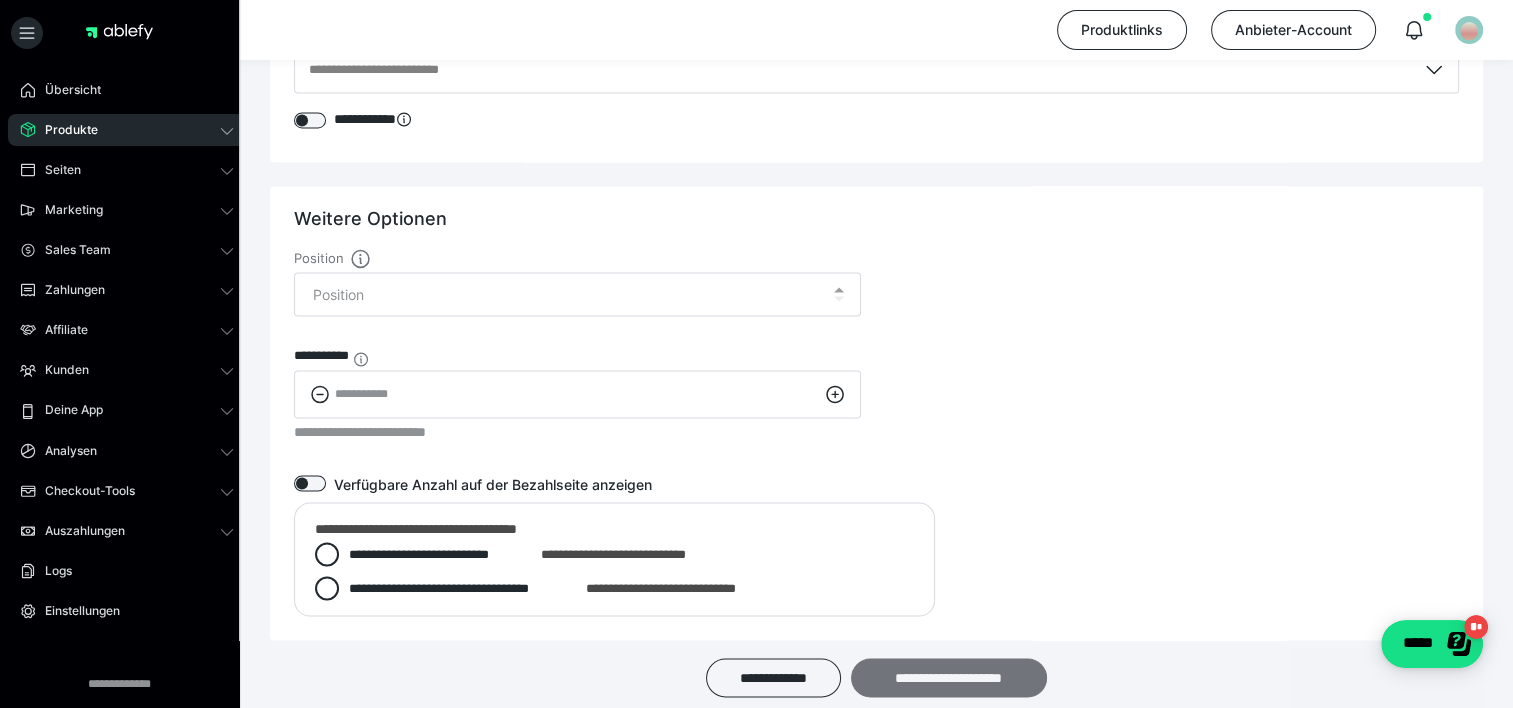 click on "**********" at bounding box center (949, 678) 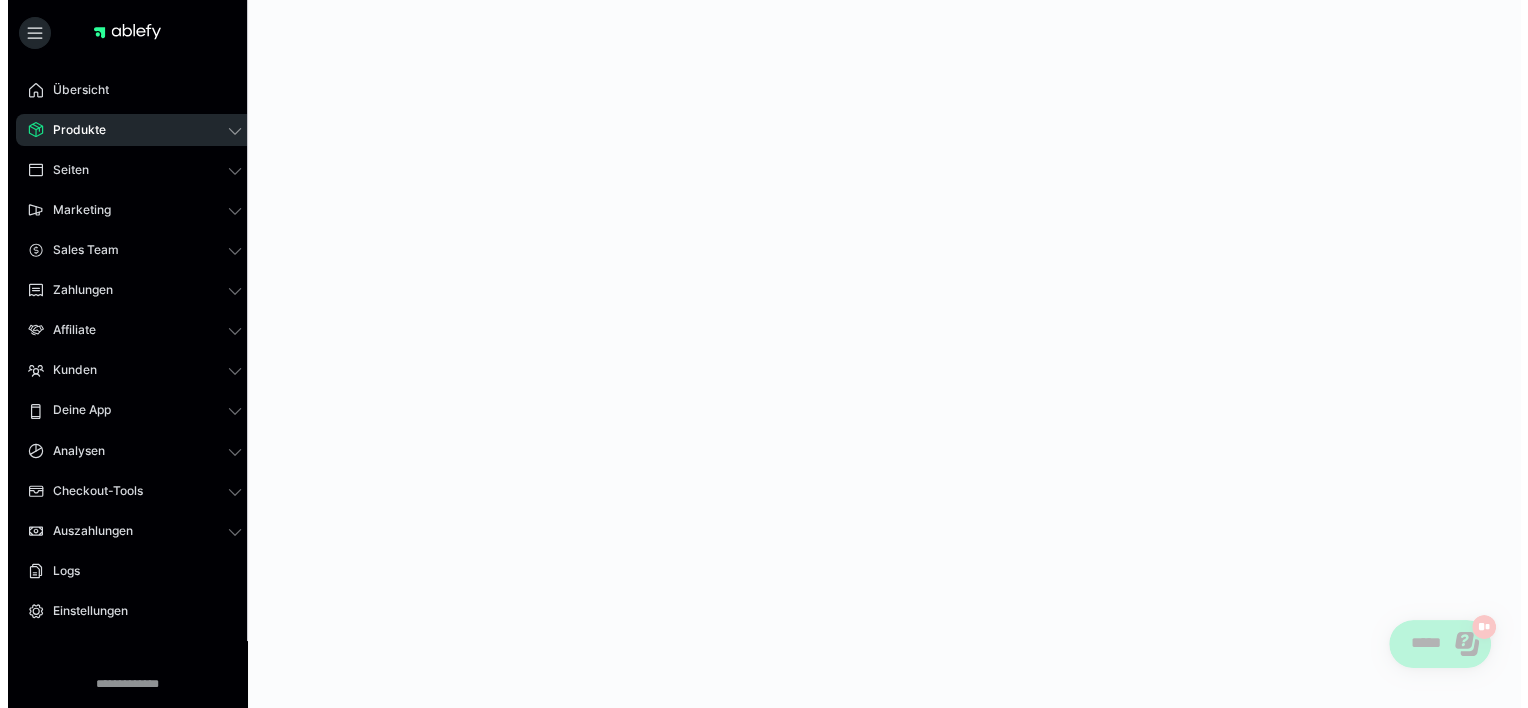 scroll, scrollTop: 0, scrollLeft: 0, axis: both 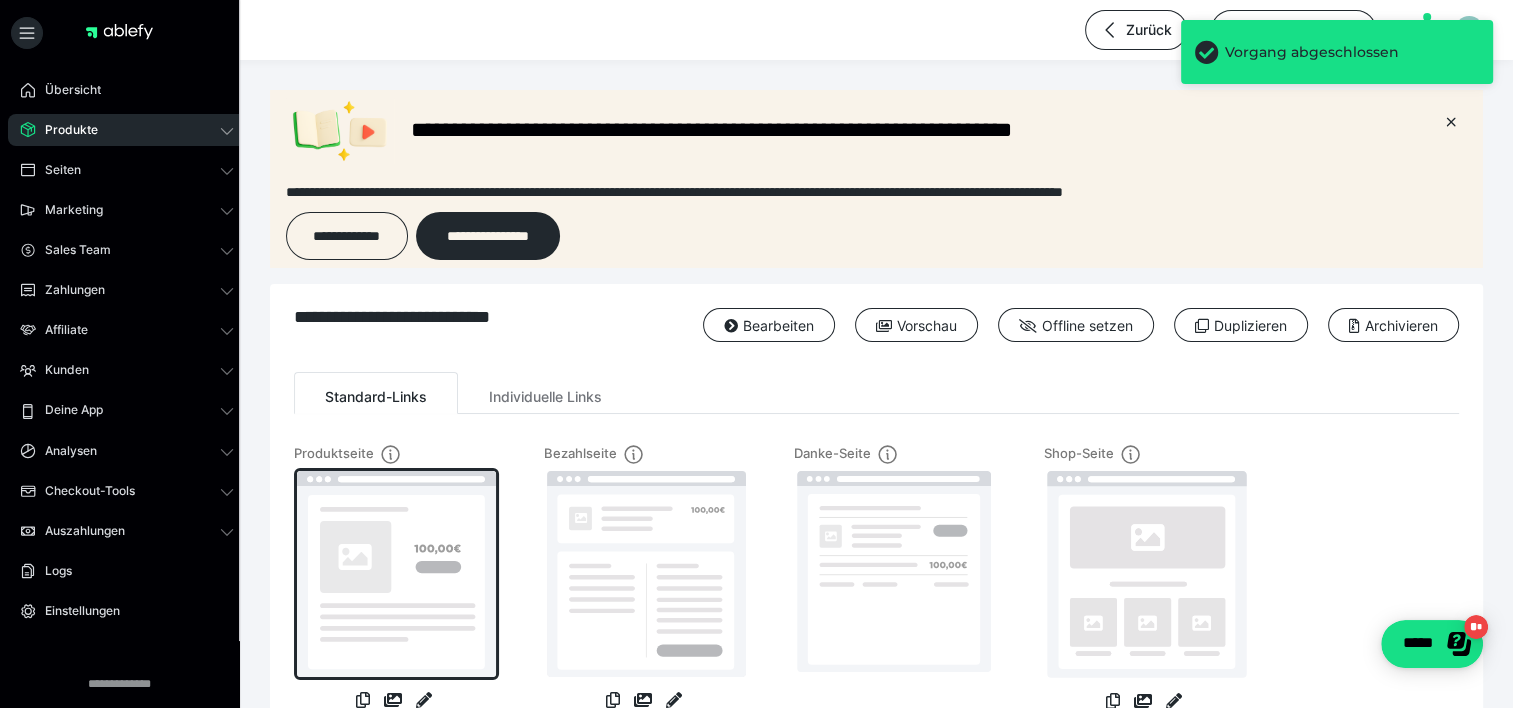 click at bounding box center [396, 574] 